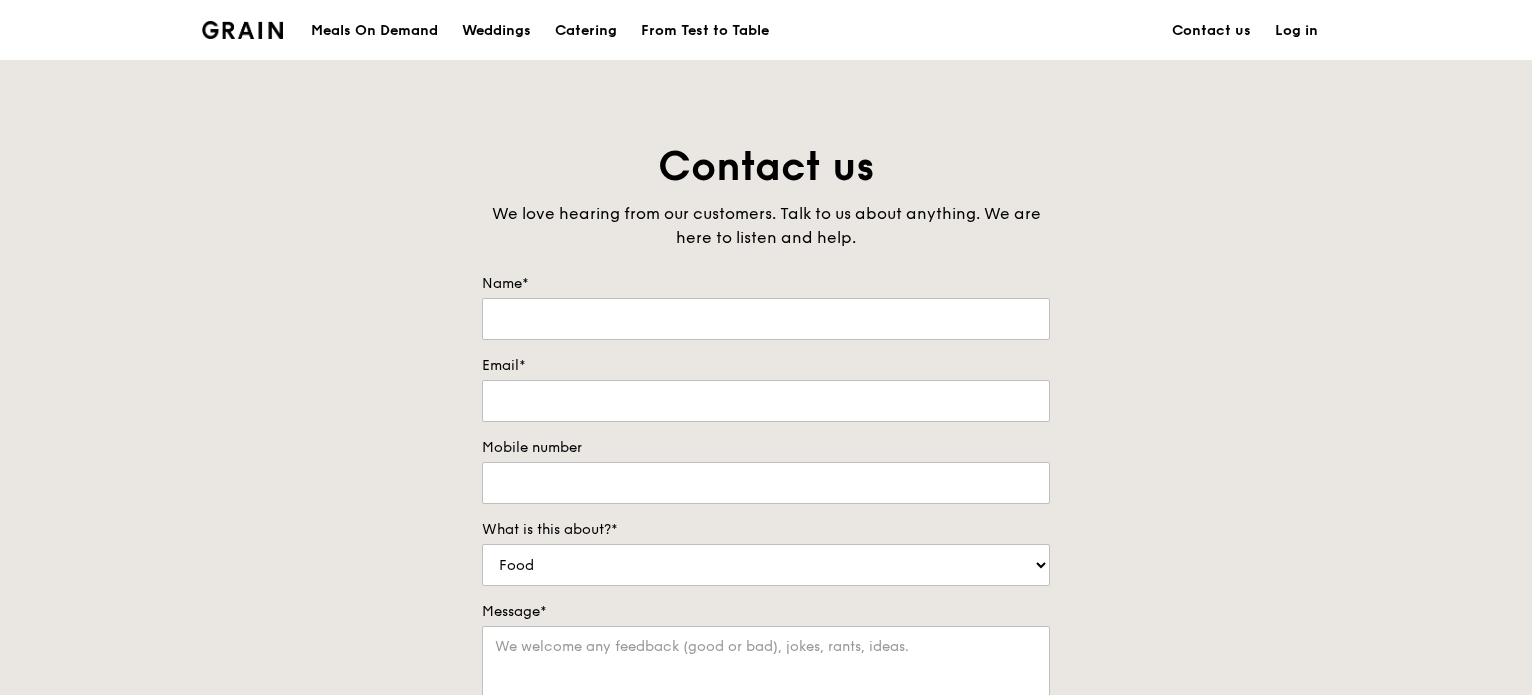 scroll, scrollTop: 0, scrollLeft: 0, axis: both 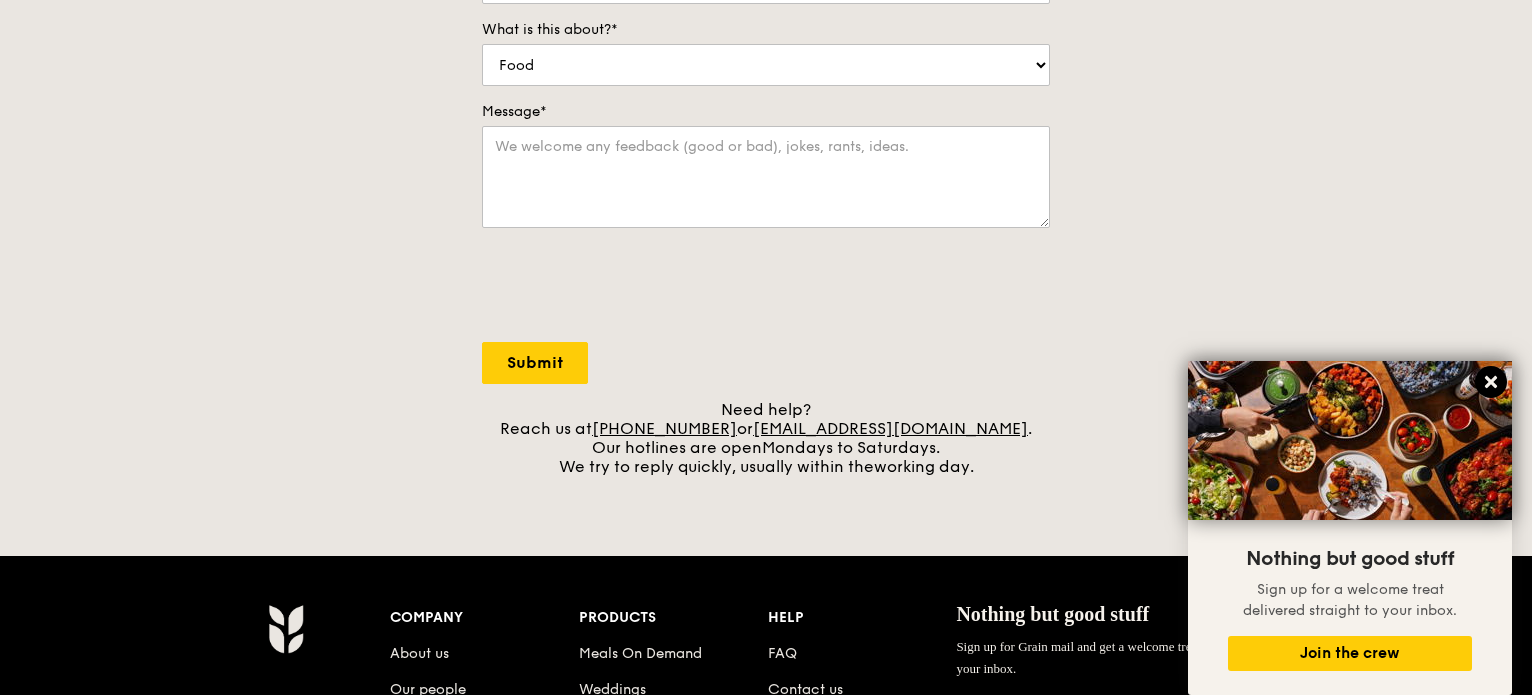 click 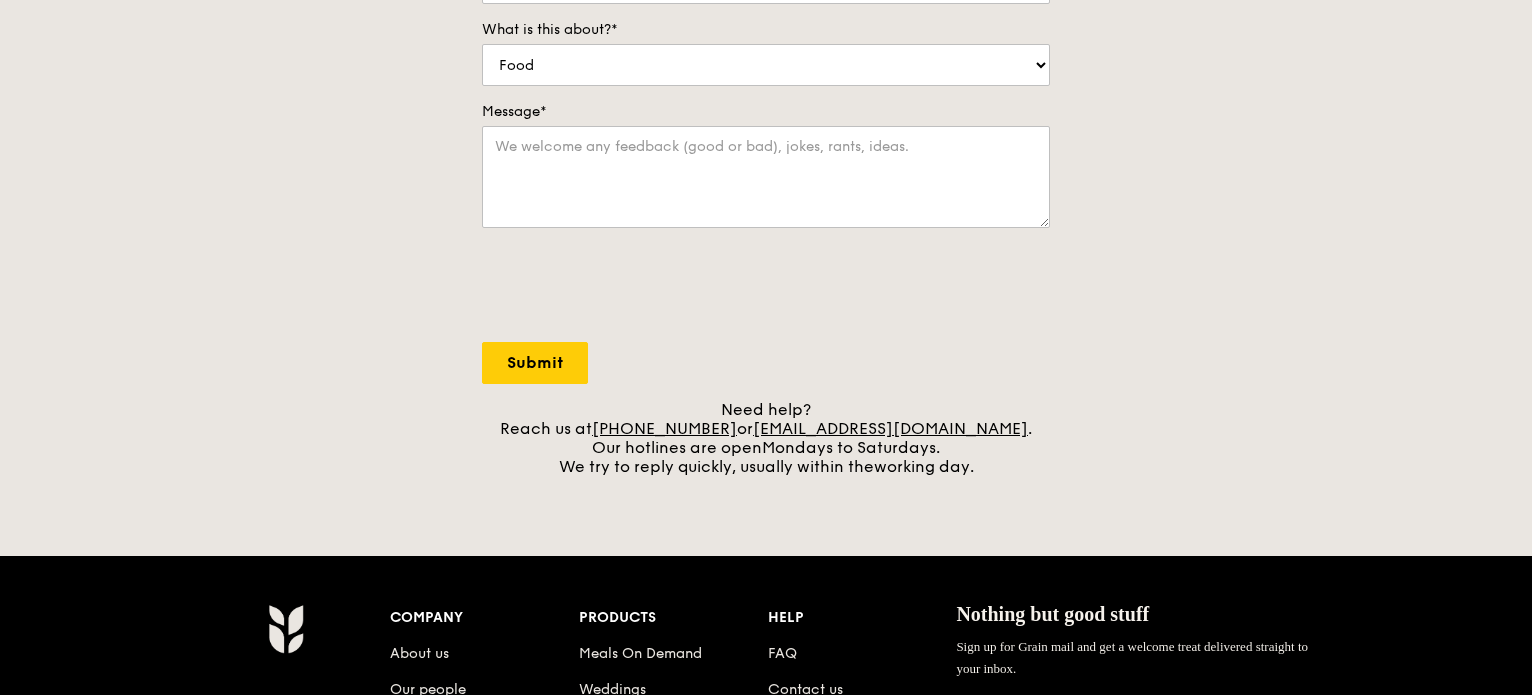 scroll, scrollTop: 0, scrollLeft: 0, axis: both 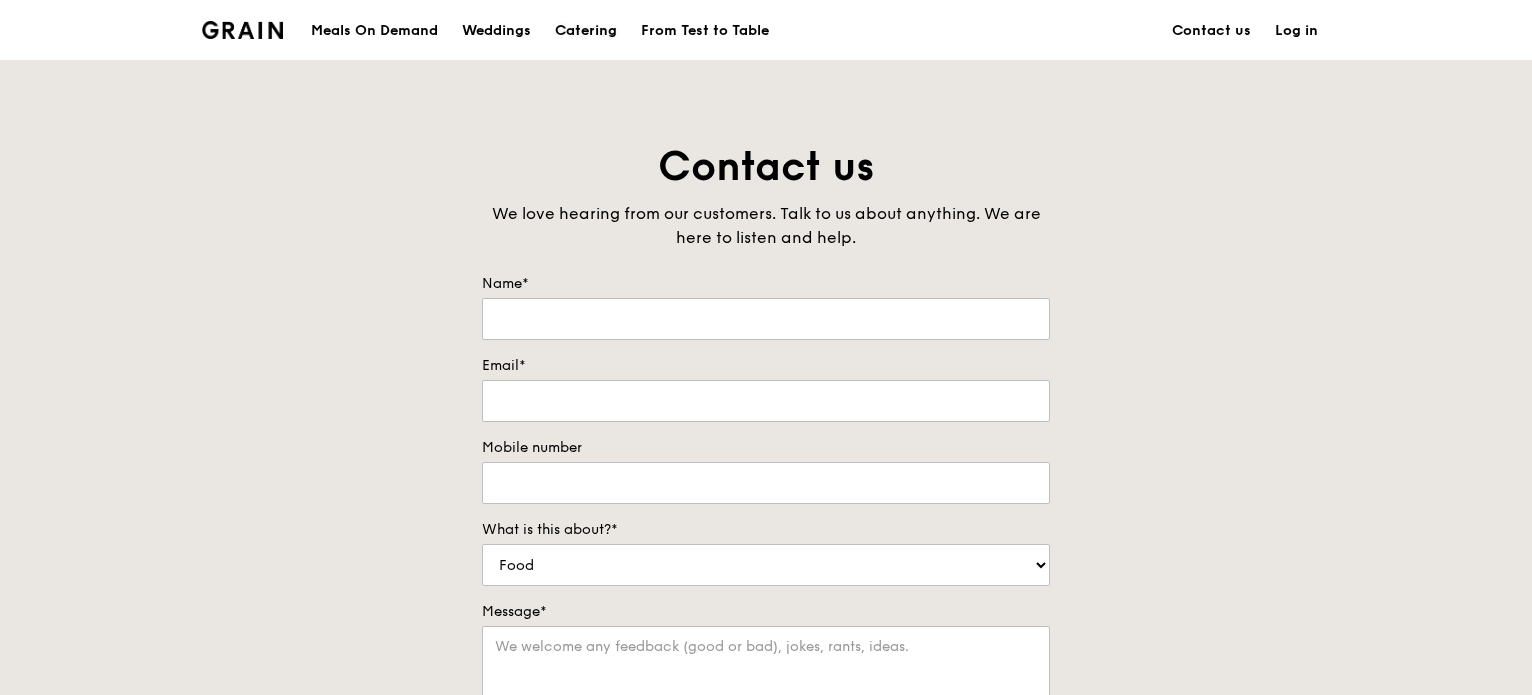 click on "Catering" at bounding box center (586, 31) 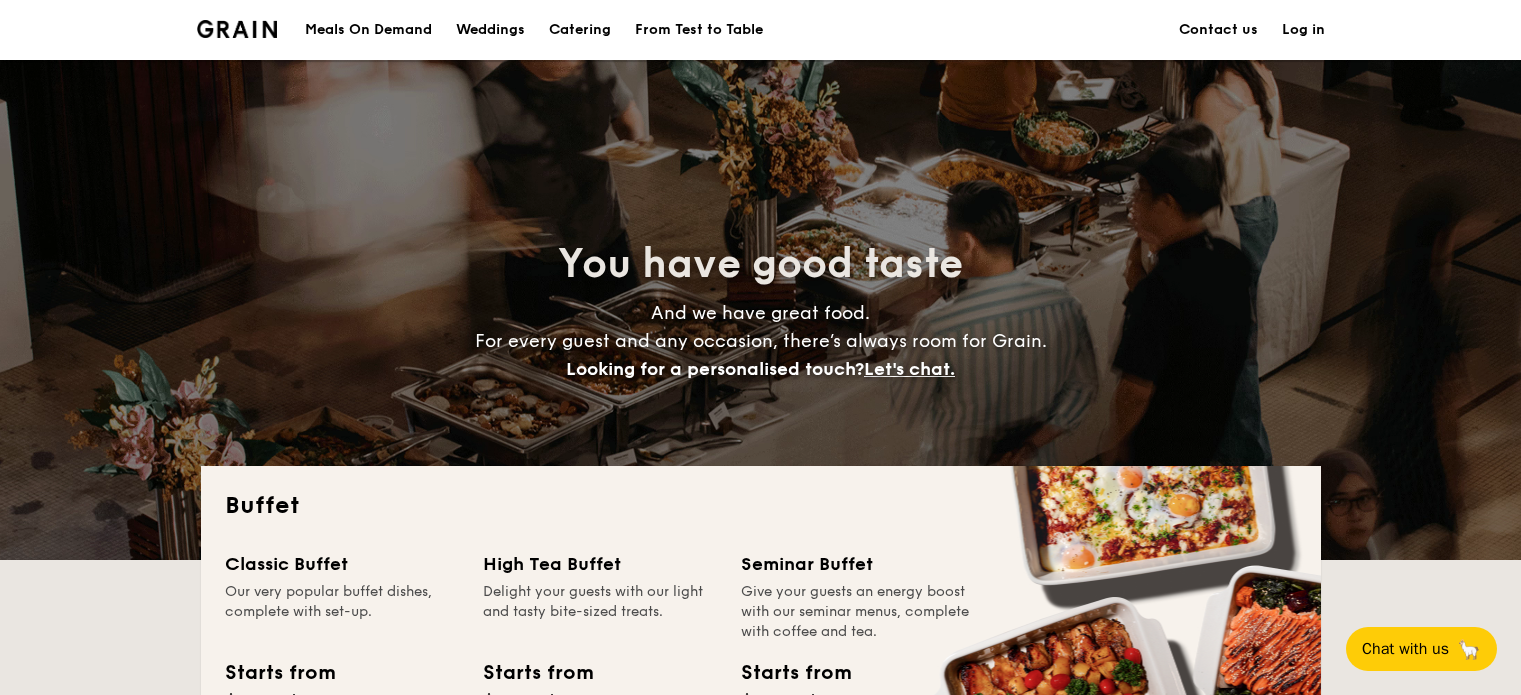 scroll, scrollTop: 0, scrollLeft: 0, axis: both 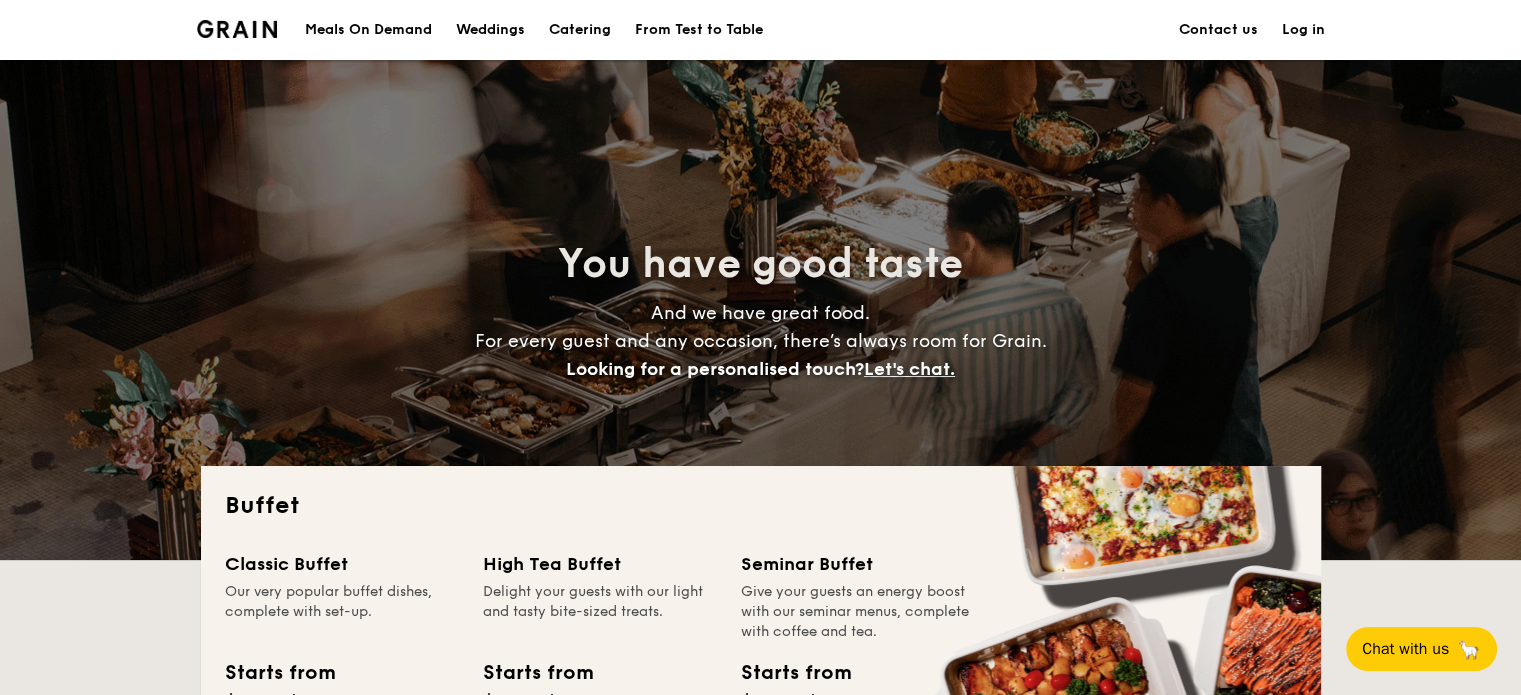 click on "Catering" at bounding box center [580, 30] 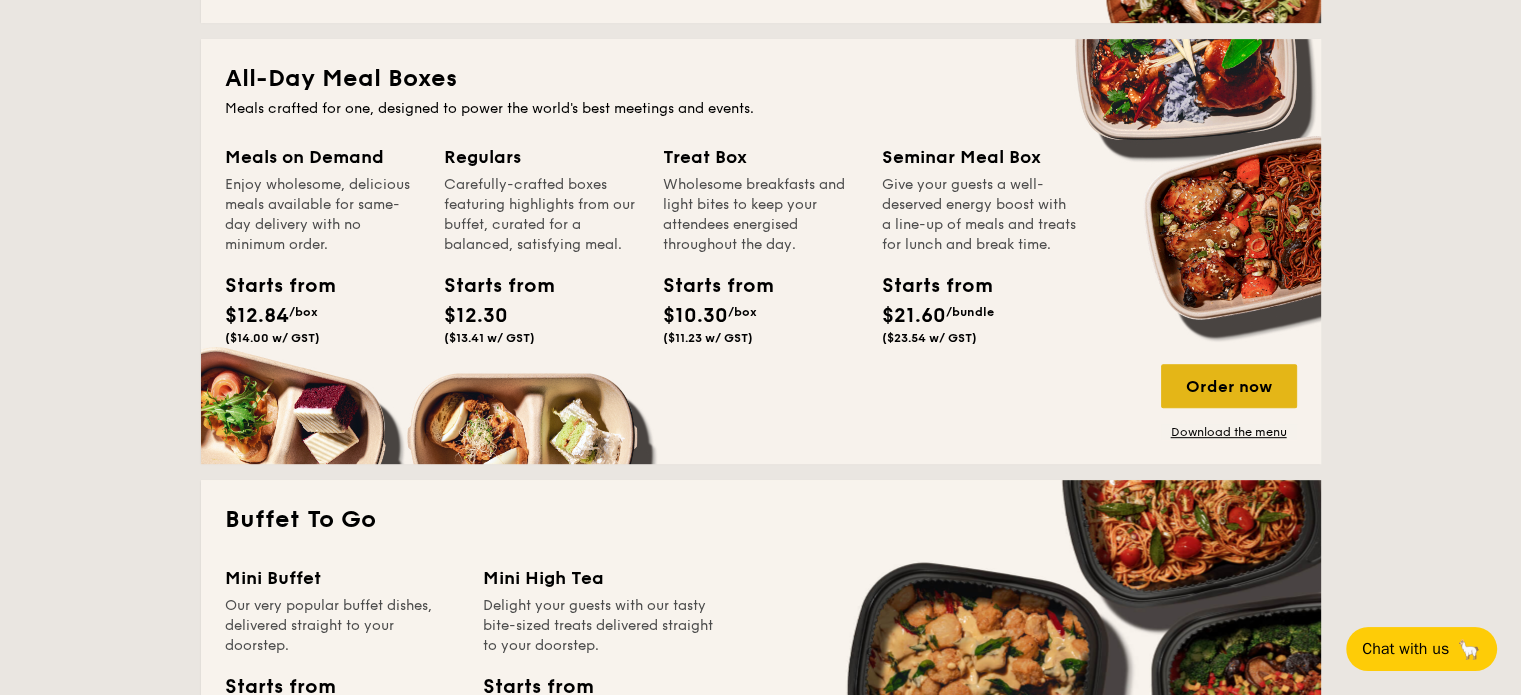 scroll, scrollTop: 800, scrollLeft: 0, axis: vertical 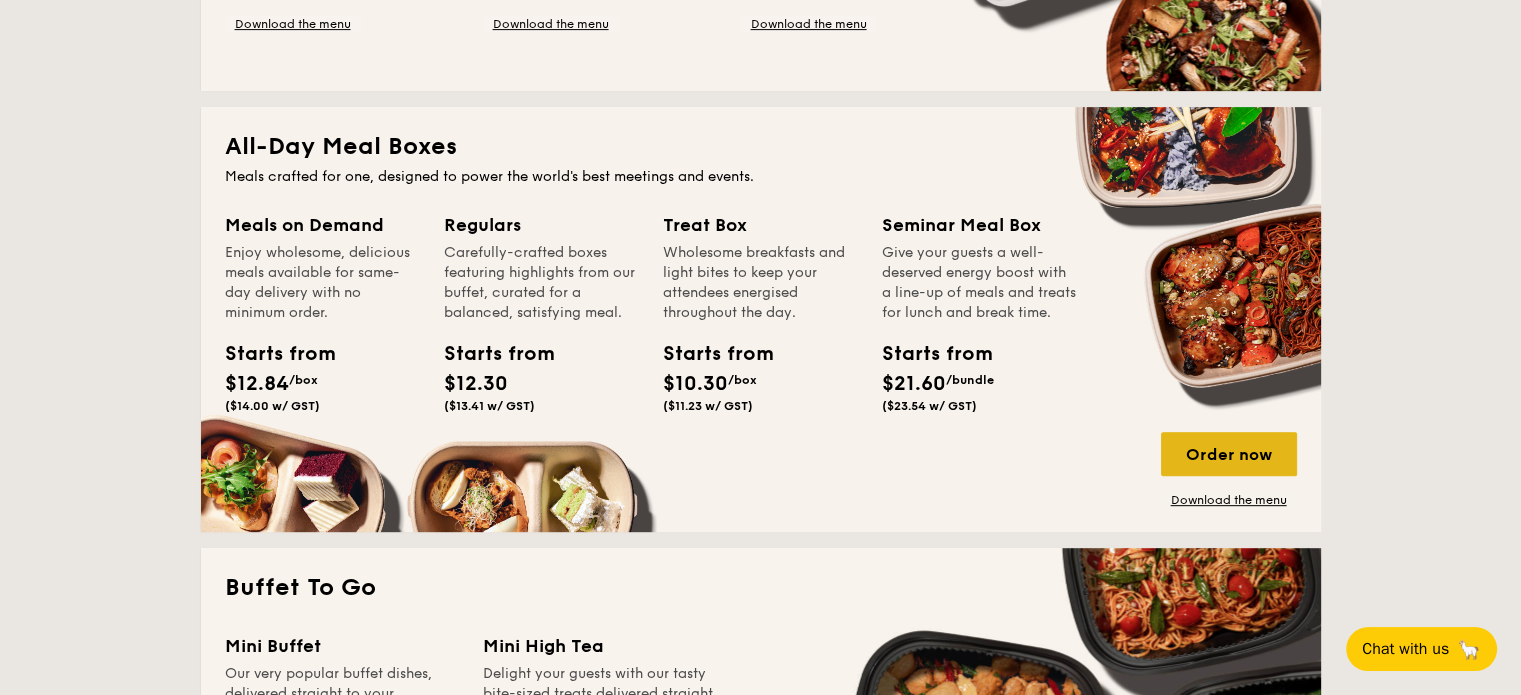 click on "Order now" at bounding box center (1229, 454) 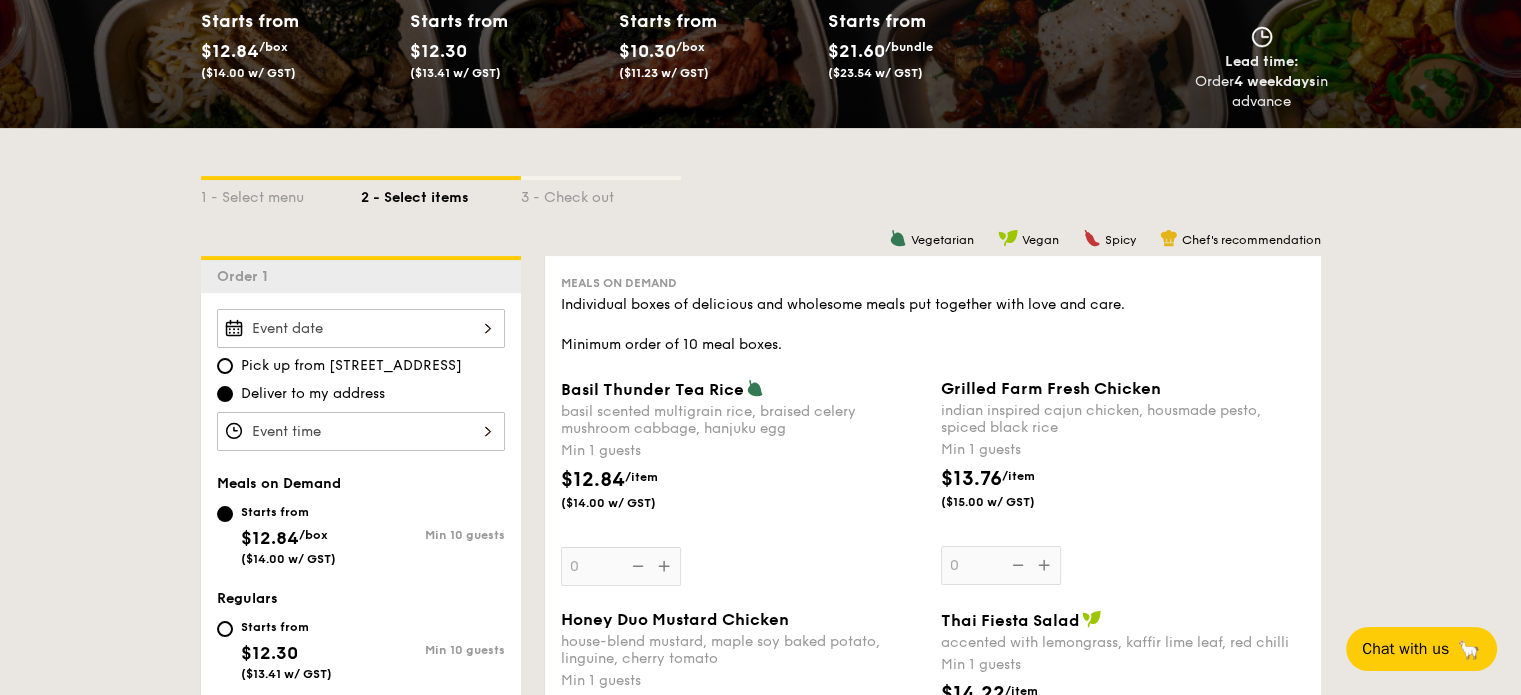 scroll, scrollTop: 300, scrollLeft: 0, axis: vertical 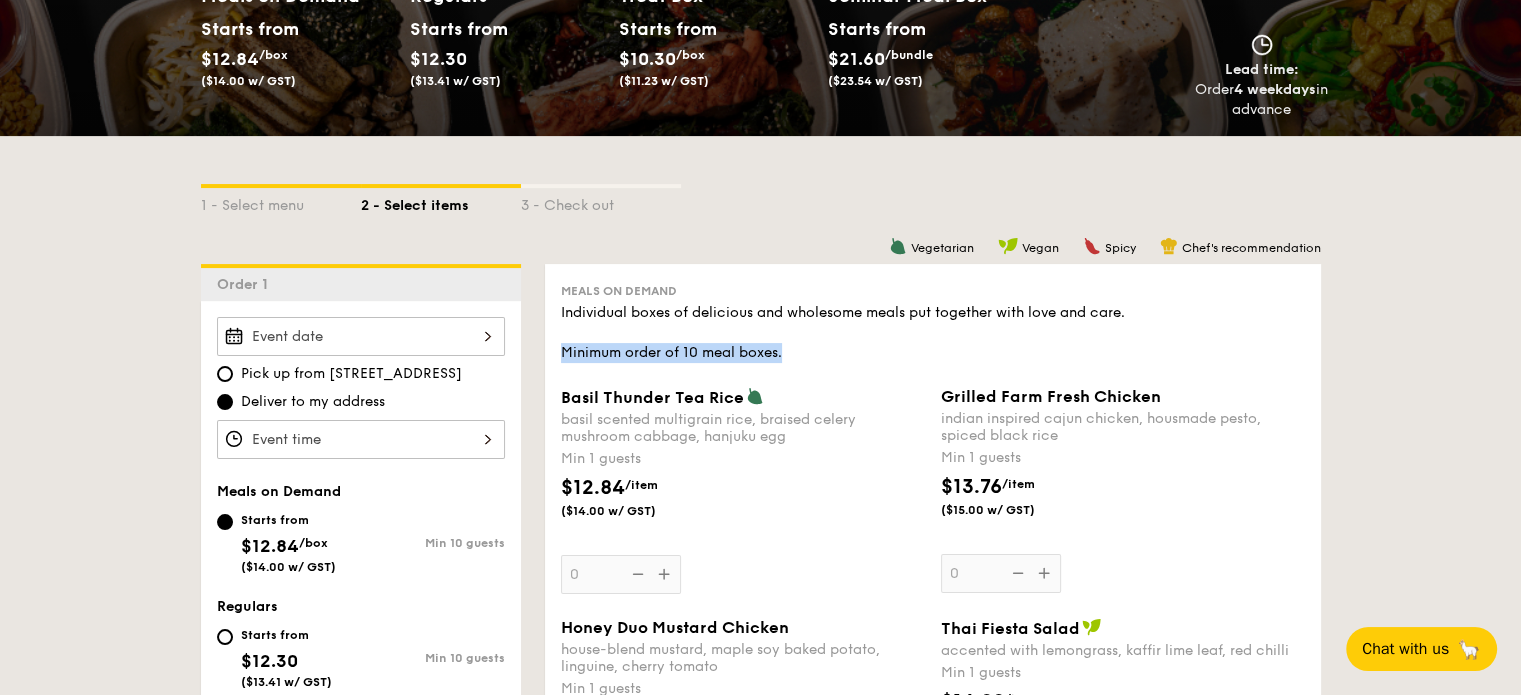 drag, startPoint x: 798, startPoint y: 344, endPoint x: 563, endPoint y: 355, distance: 235.25731 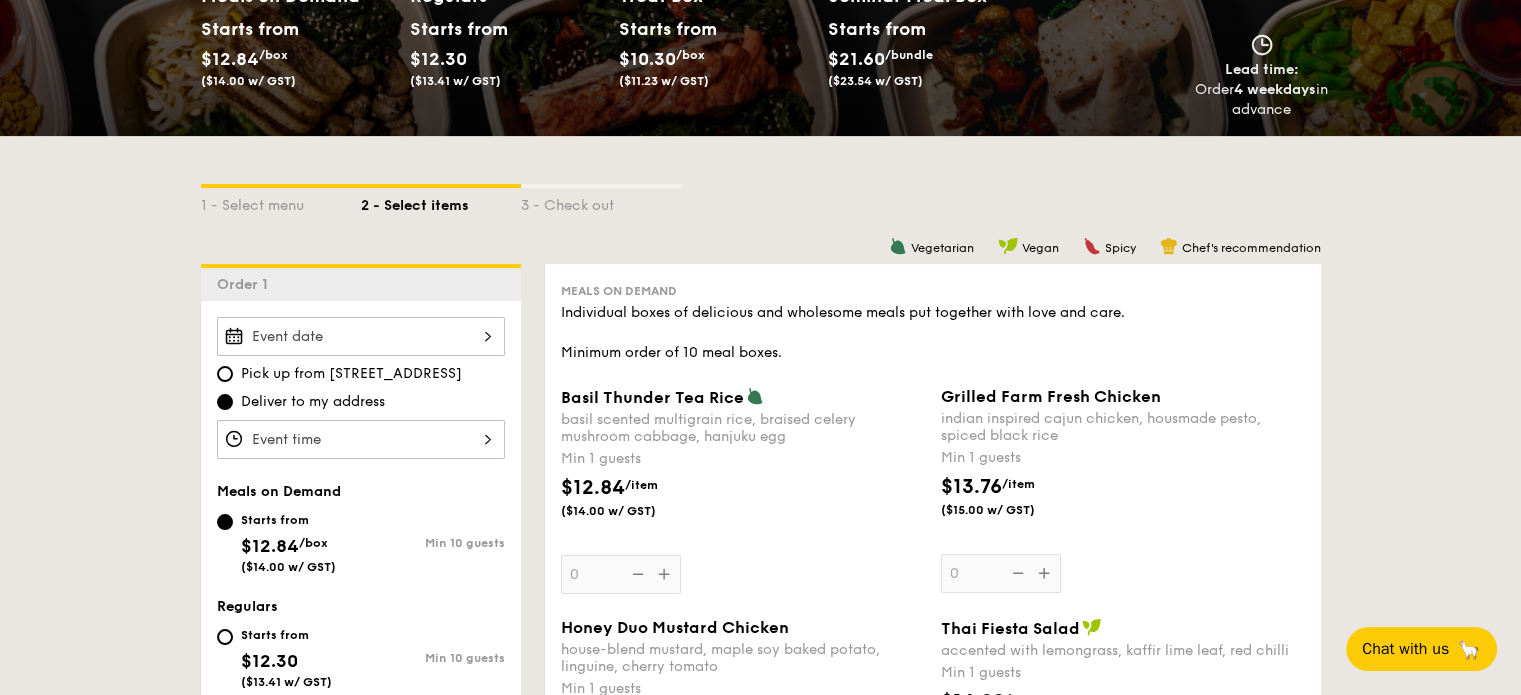 click on "Basil Thunder Tea [PERSON_NAME] scented multigrain rice, braised celery mushroom cabbage, hanjuku egg
Min 1 guests
$12.84
/item
($14.00 w/ GST)
0" at bounding box center [743, 490] 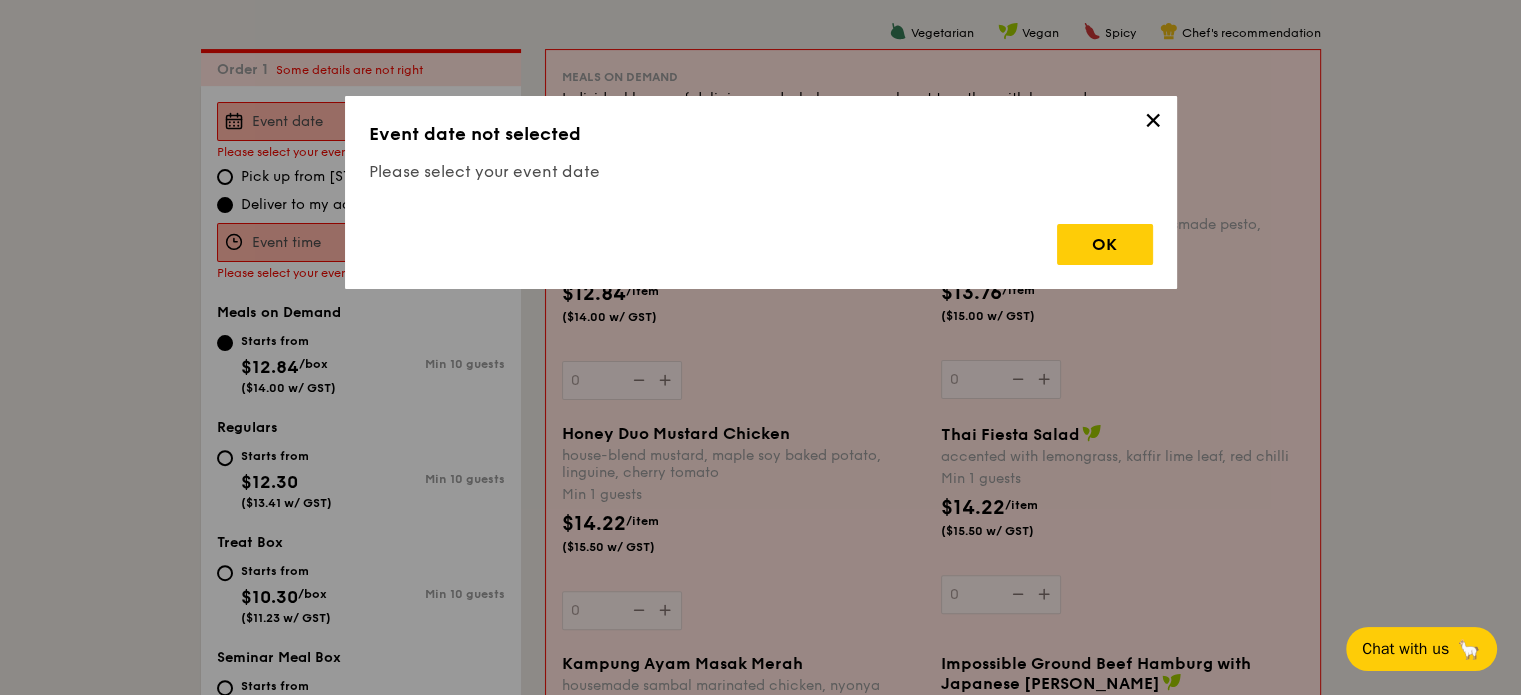 scroll, scrollTop: 534, scrollLeft: 0, axis: vertical 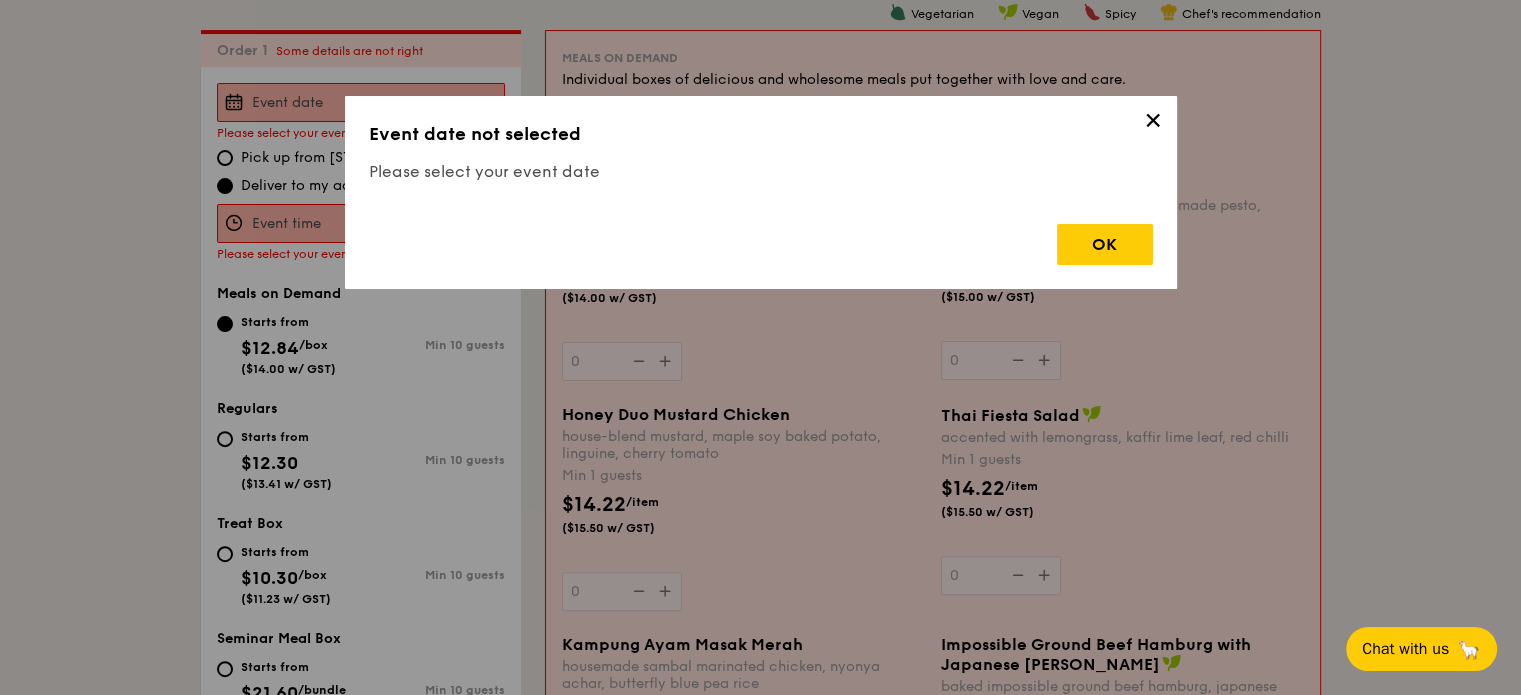 click on "✕" at bounding box center (1153, 124) 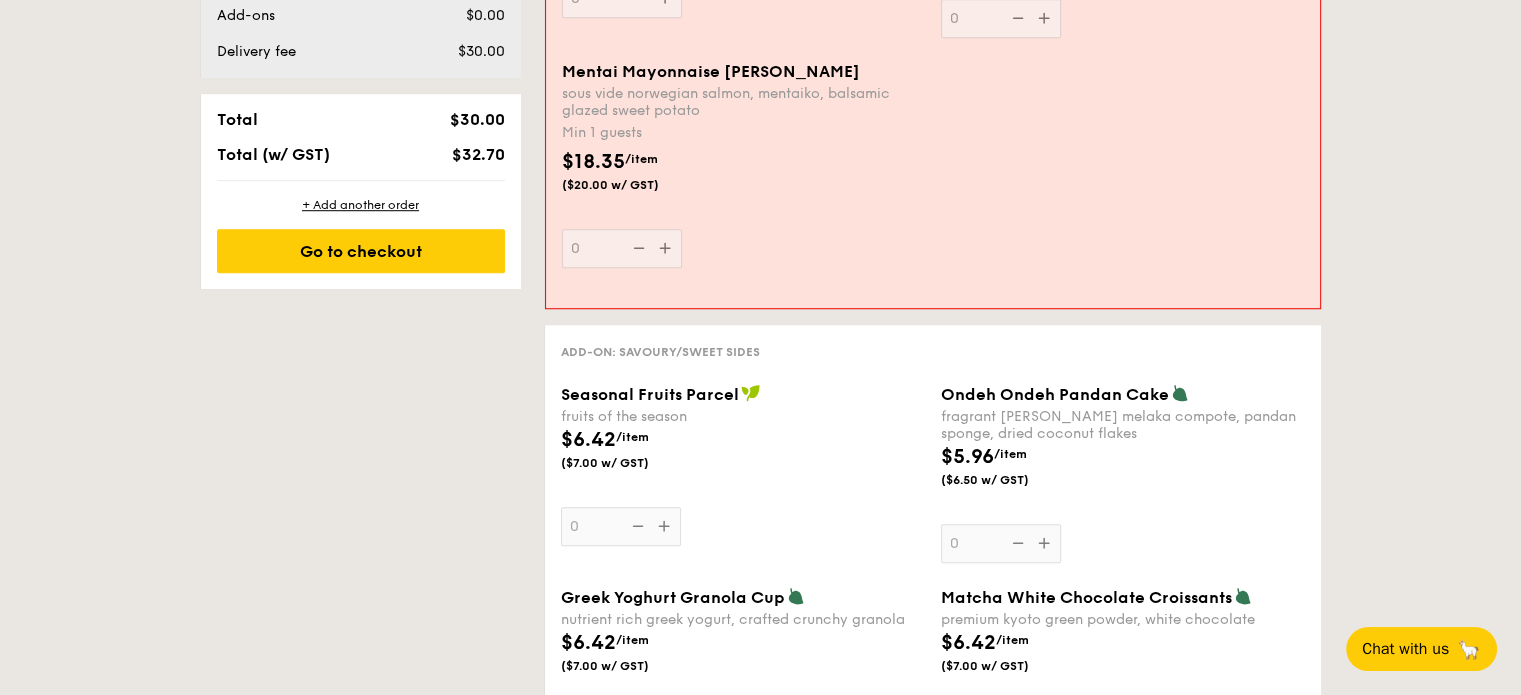 scroll, scrollTop: 1334, scrollLeft: 0, axis: vertical 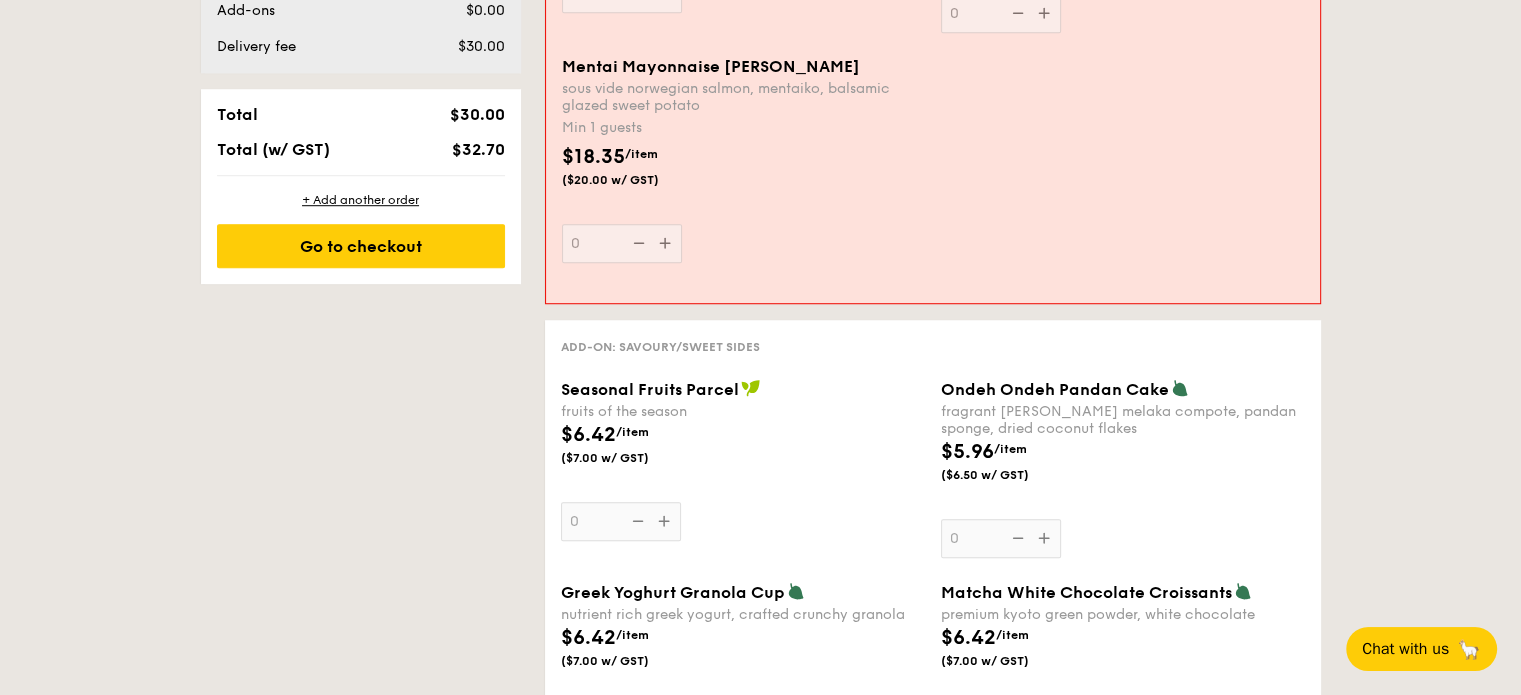 click on "1 - Select menu
2 - Select items
3 - Check out
Order 1
Some details are not right
Please select your event date
Pick up from [STREET_ADDRESS]
Deliver to my address
Please select your event time
Meals on Demand
Starts from
$12.84
/box
($14.00 w/ GST)
Min 10 guests
Regulars
Starts from
$12.30
($13.41 w/ GST)
Min 10 guests
Treat Box
Starts from
$10.30
/box
($11.23 w/ GST)
Min 10 guests
Seminar Meal Box
Starts from
$21.60
/bundle
($23.54 w/ GST)
Vegan 0" at bounding box center [761, 1090] 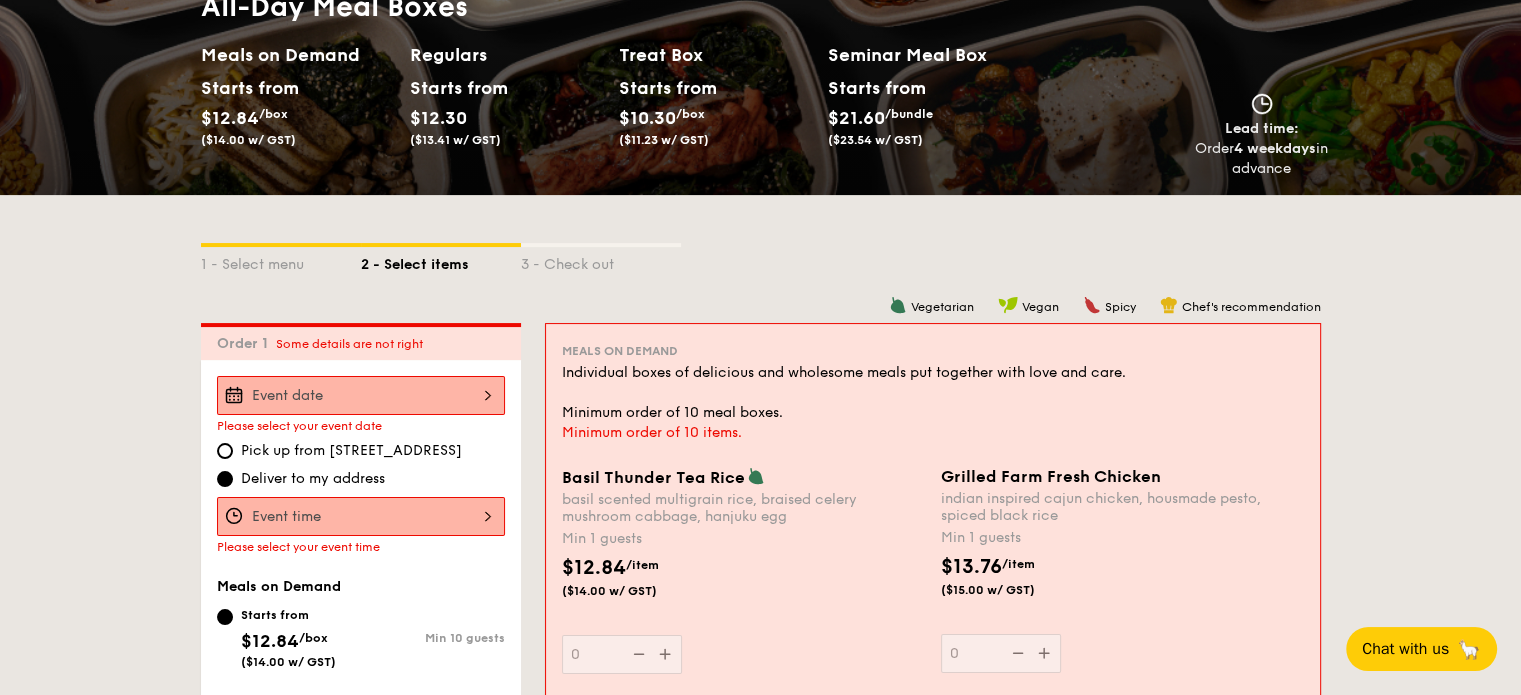scroll, scrollTop: 434, scrollLeft: 0, axis: vertical 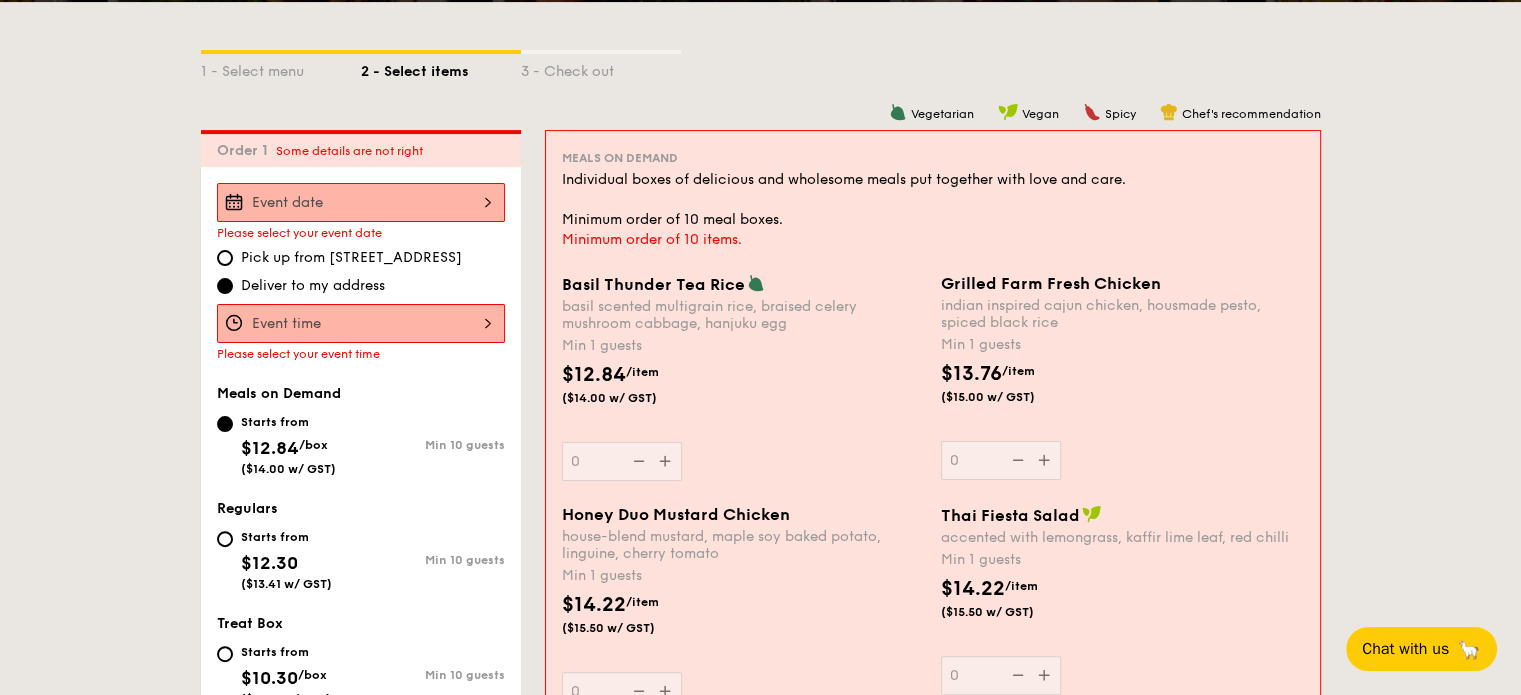 click on "Basil Thunder Tea [PERSON_NAME] scented multigrain rice, braised celery mushroom cabbage, hanjuku egg
Min 1 guests
$12.84
/item
($14.00 w/ GST)
0" at bounding box center (743, 377) 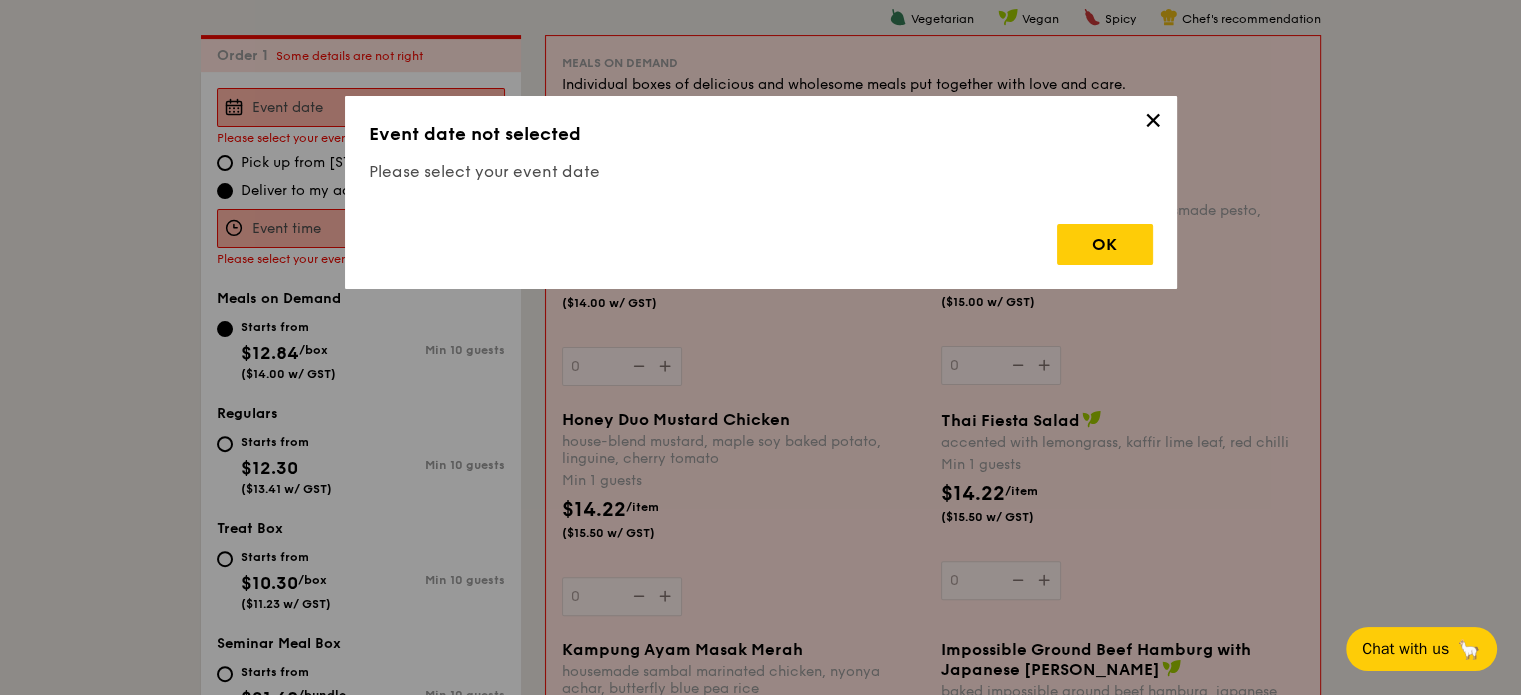 scroll, scrollTop: 534, scrollLeft: 0, axis: vertical 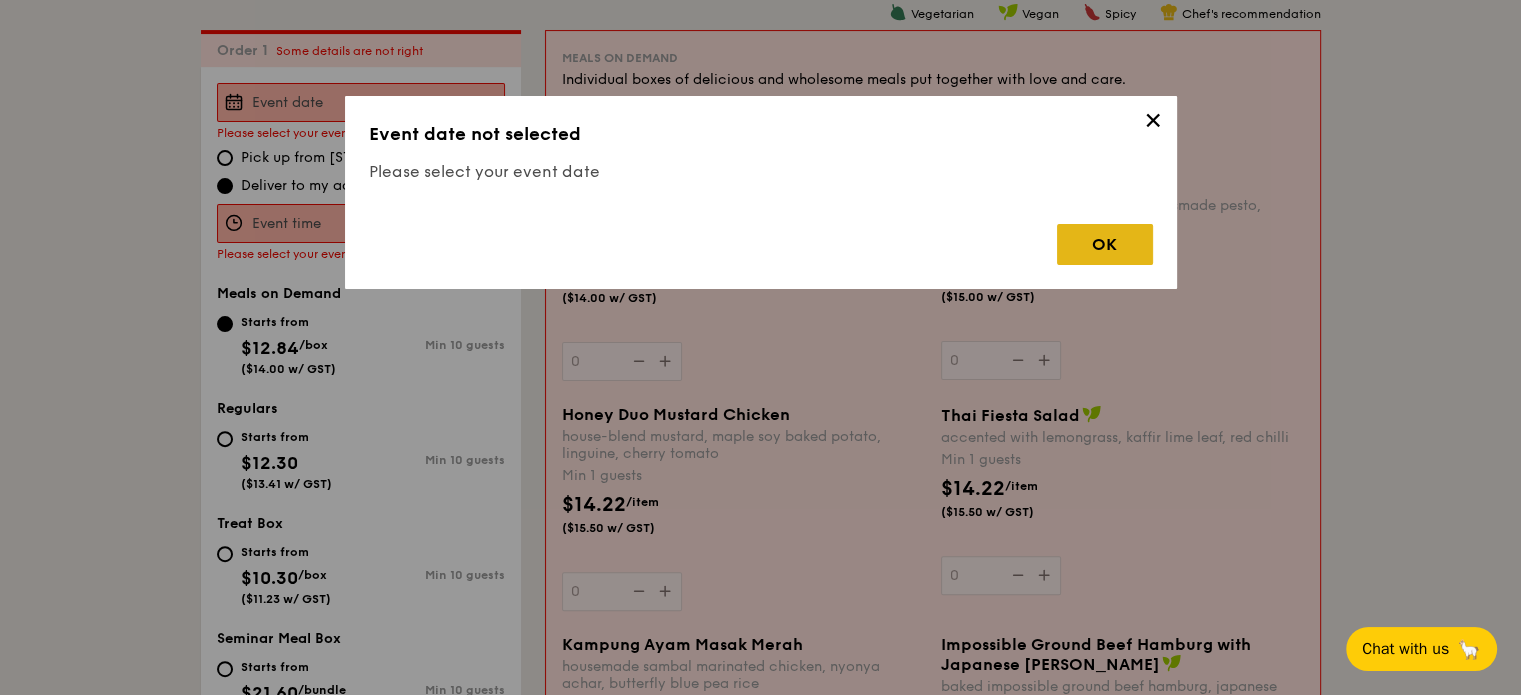 click on "OK" at bounding box center (1105, 244) 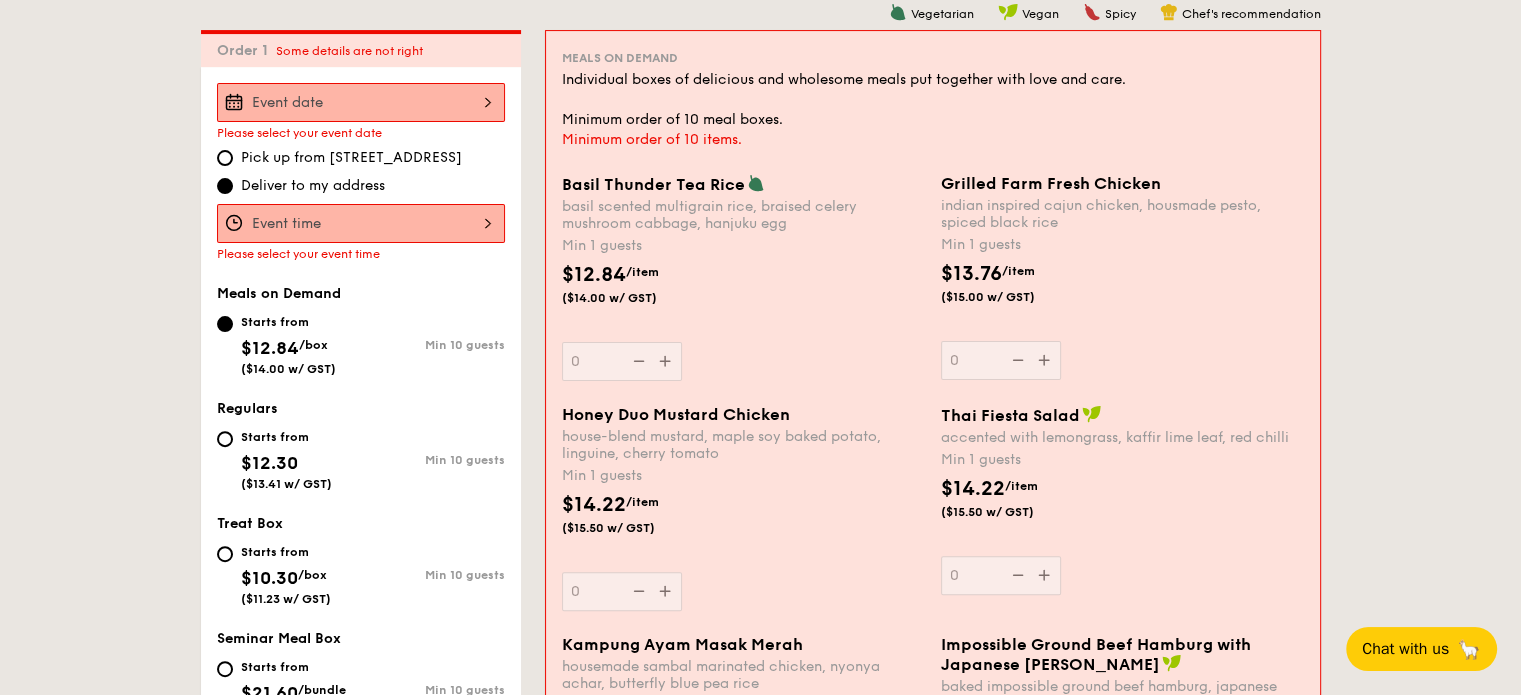 click at bounding box center [361, 102] 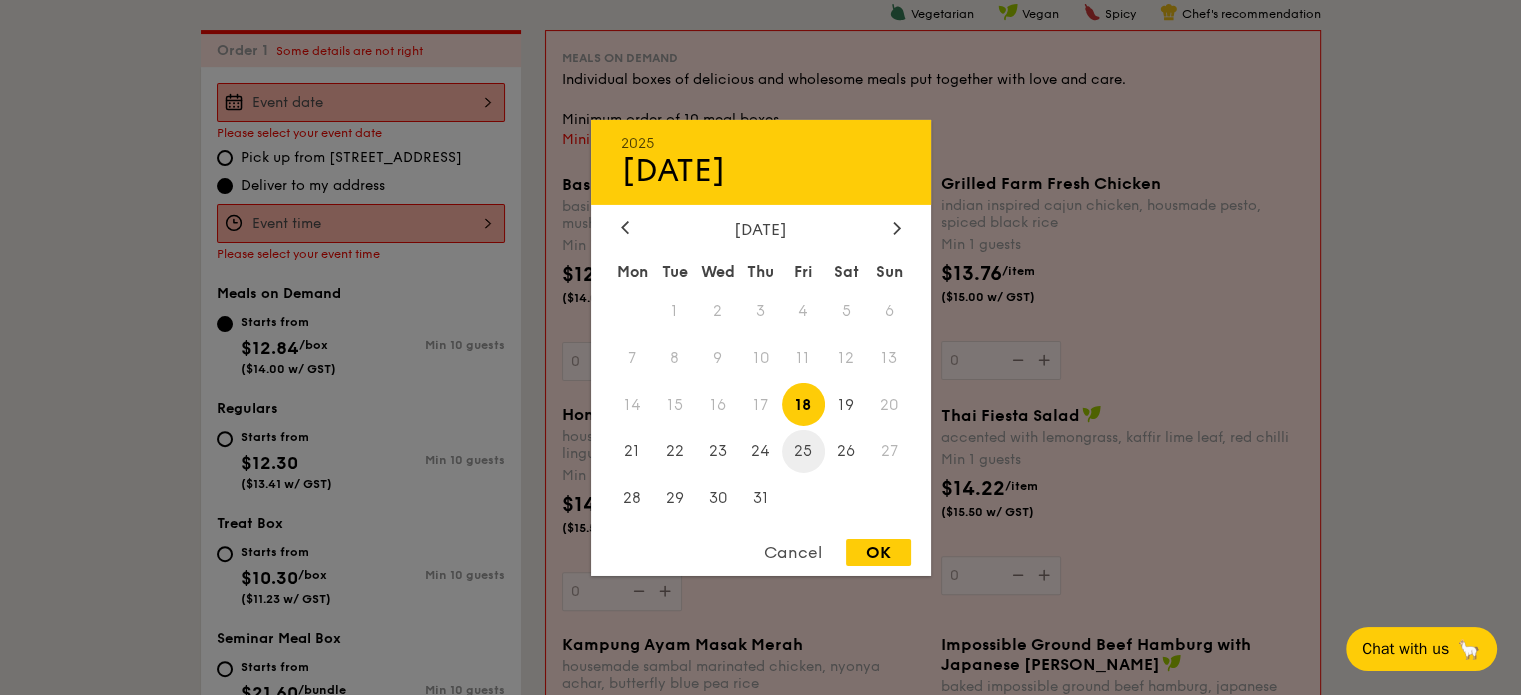 click on "25" at bounding box center [803, 451] 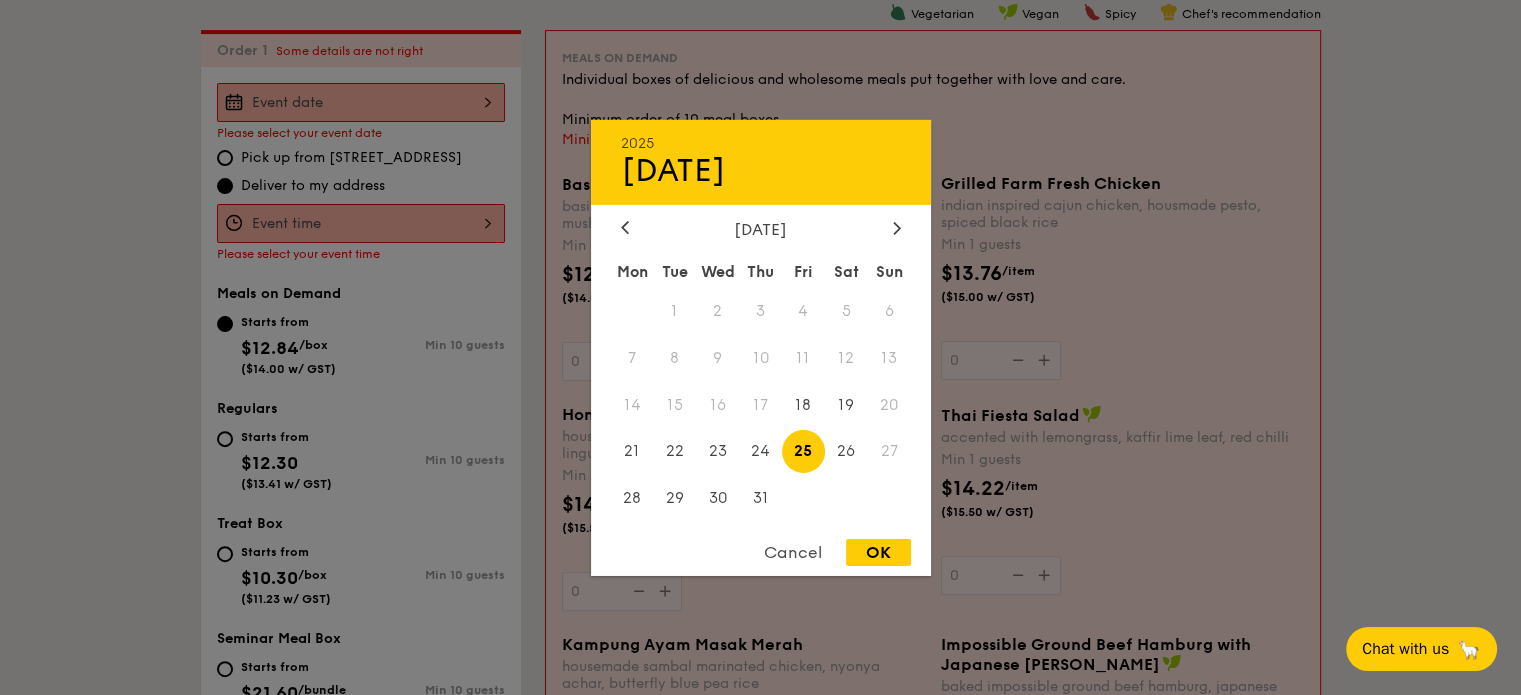 click on "OK" at bounding box center [878, 552] 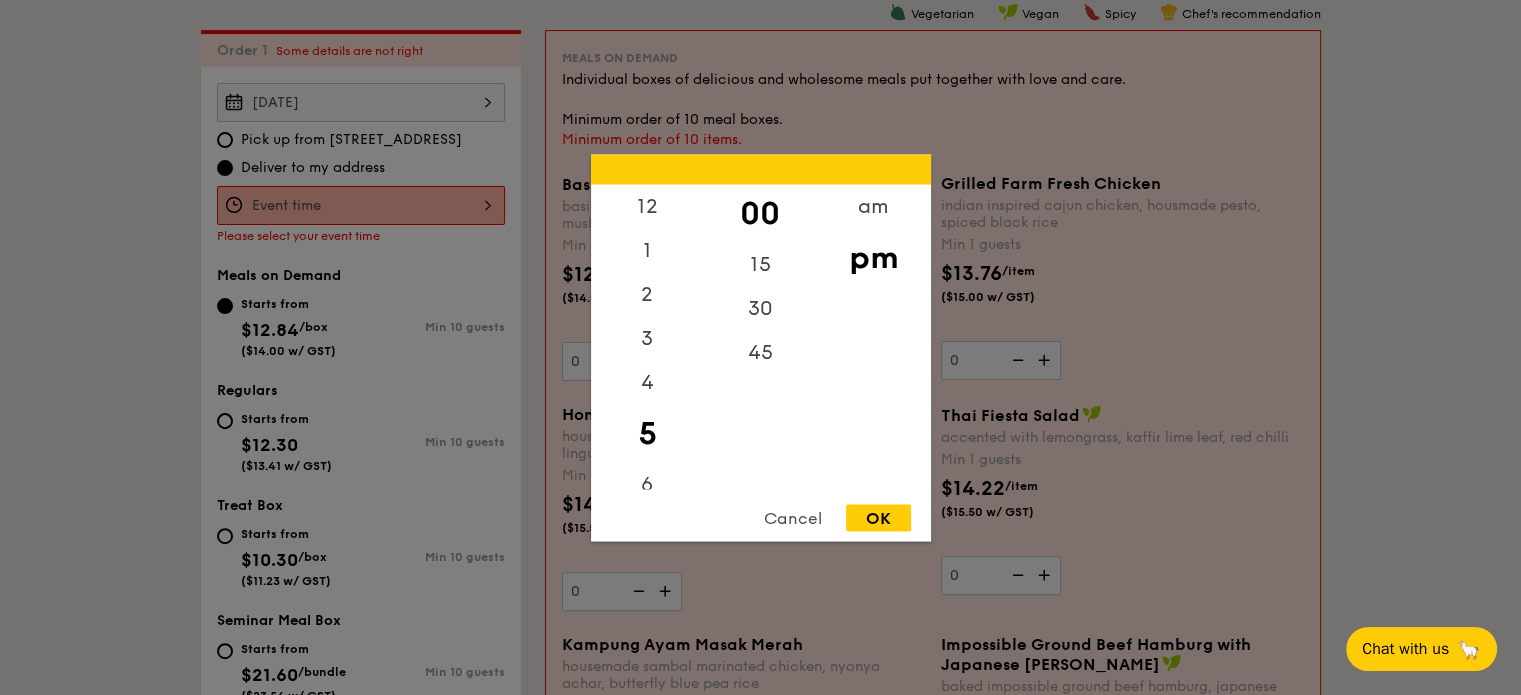 click on "12 1 2 3 4 5 6 7 8 9 10 11   00 15 30 45   am   pm   Cancel   OK" at bounding box center (361, 205) 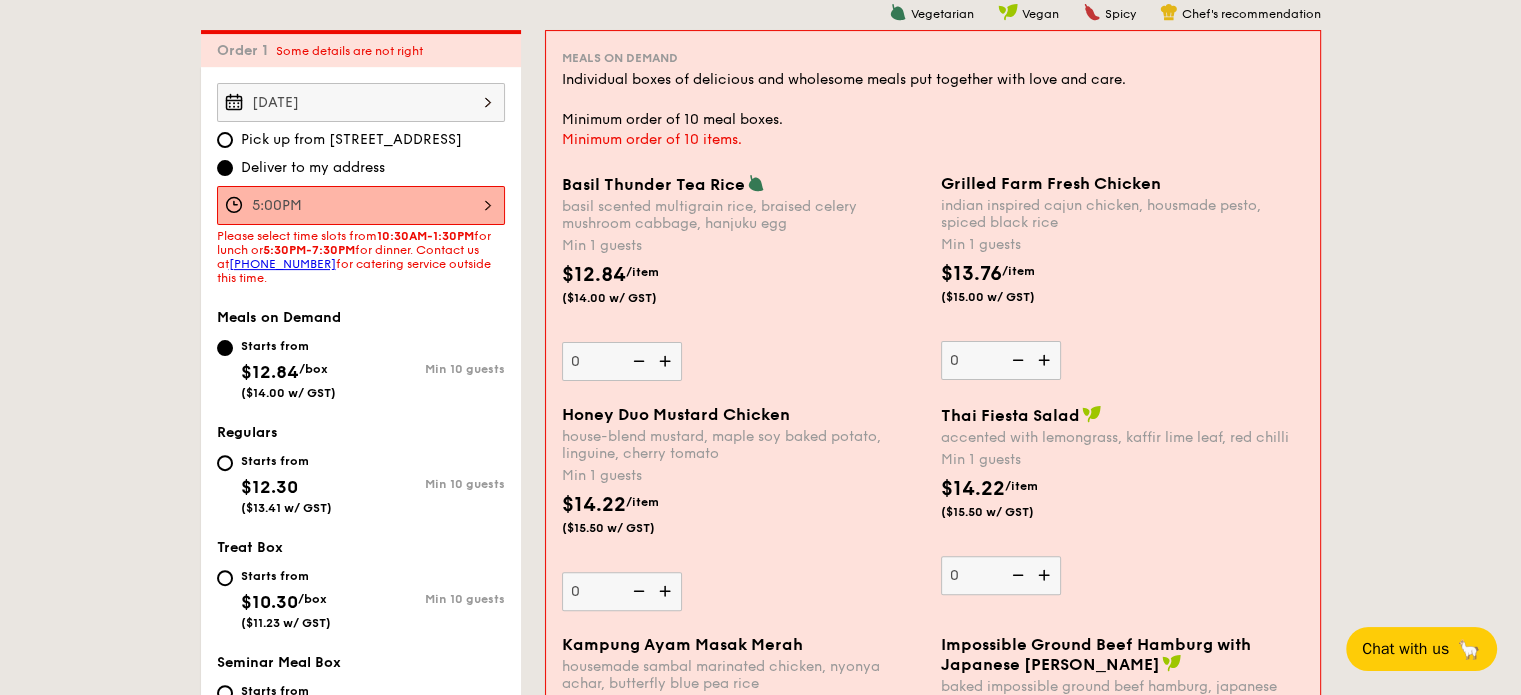click on "5:00PM              12 1 2 3 4 5 6 7 8 9 10 11   00 15 30 45   am   pm   Cancel   OK" at bounding box center (361, 205) 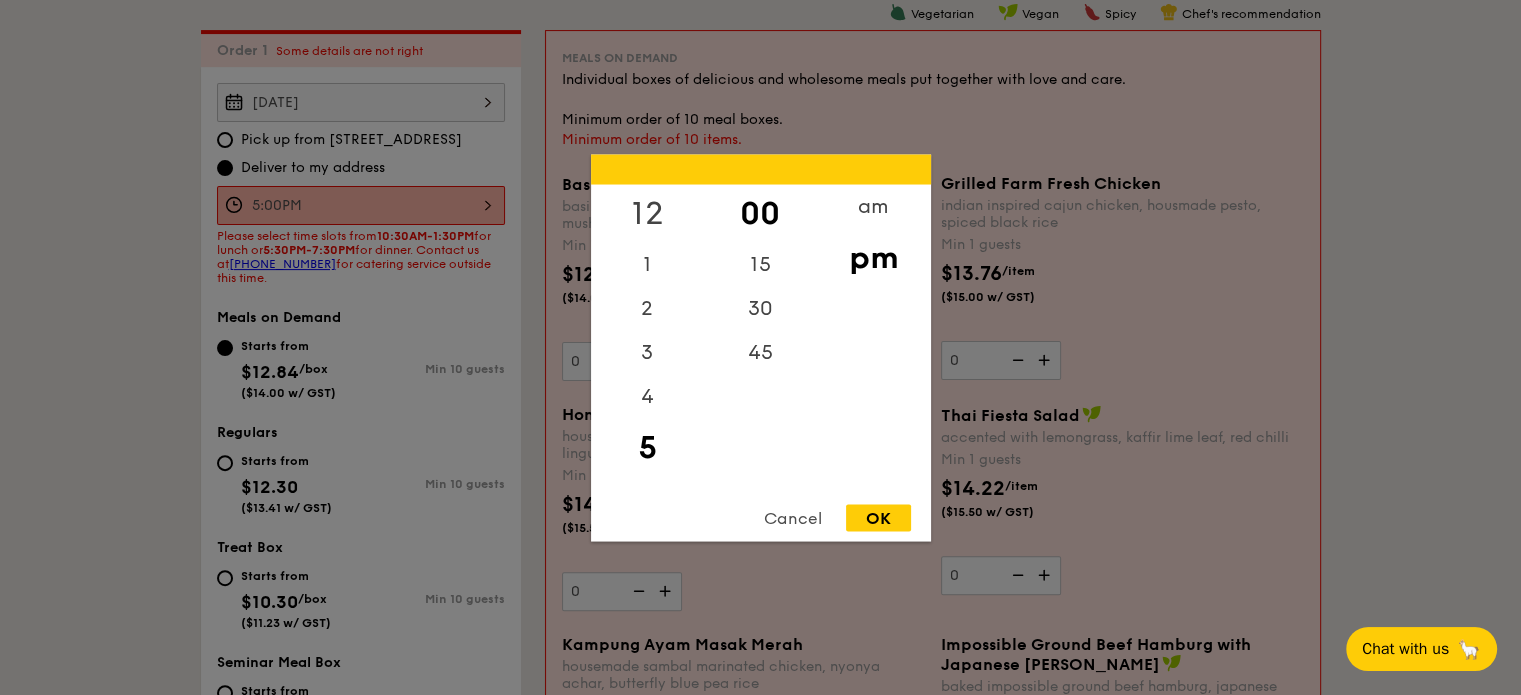 click on "12" at bounding box center [647, 213] 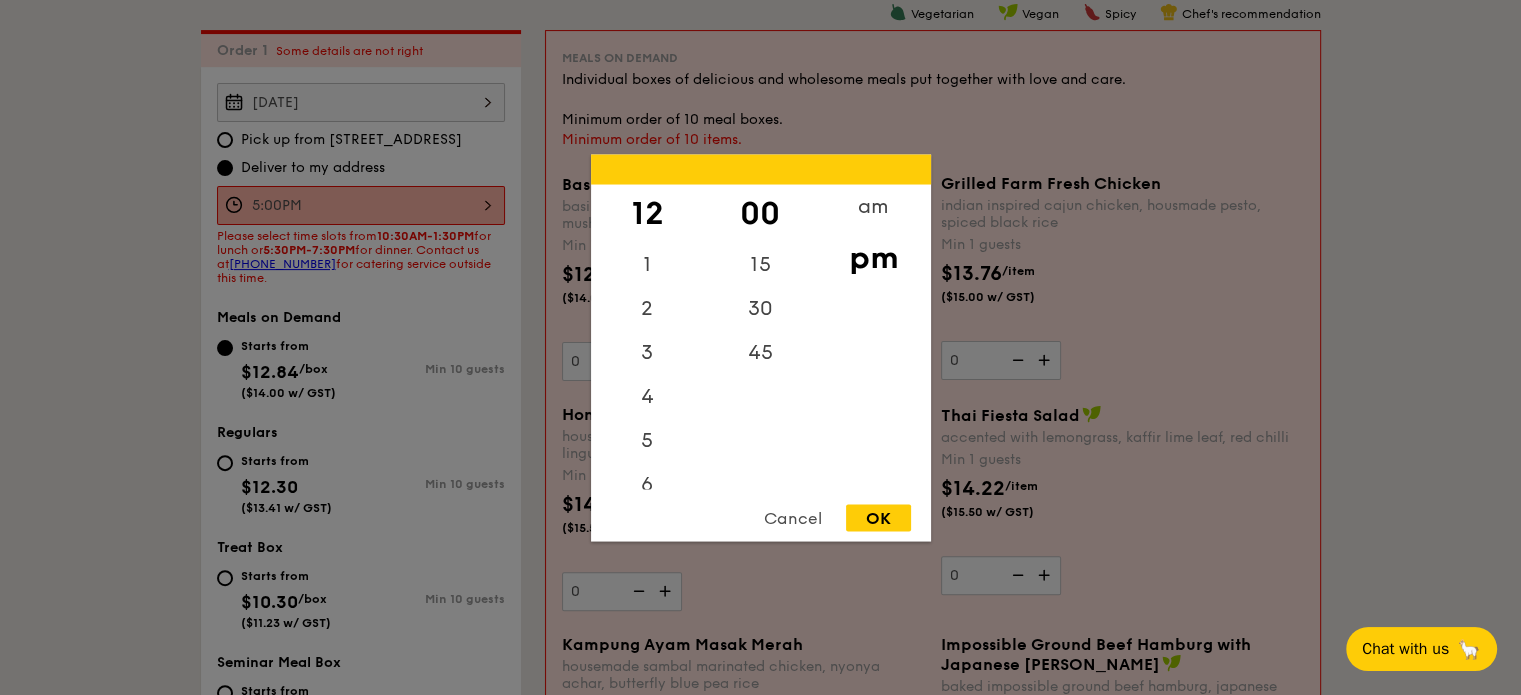 click on "OK" at bounding box center (878, 517) 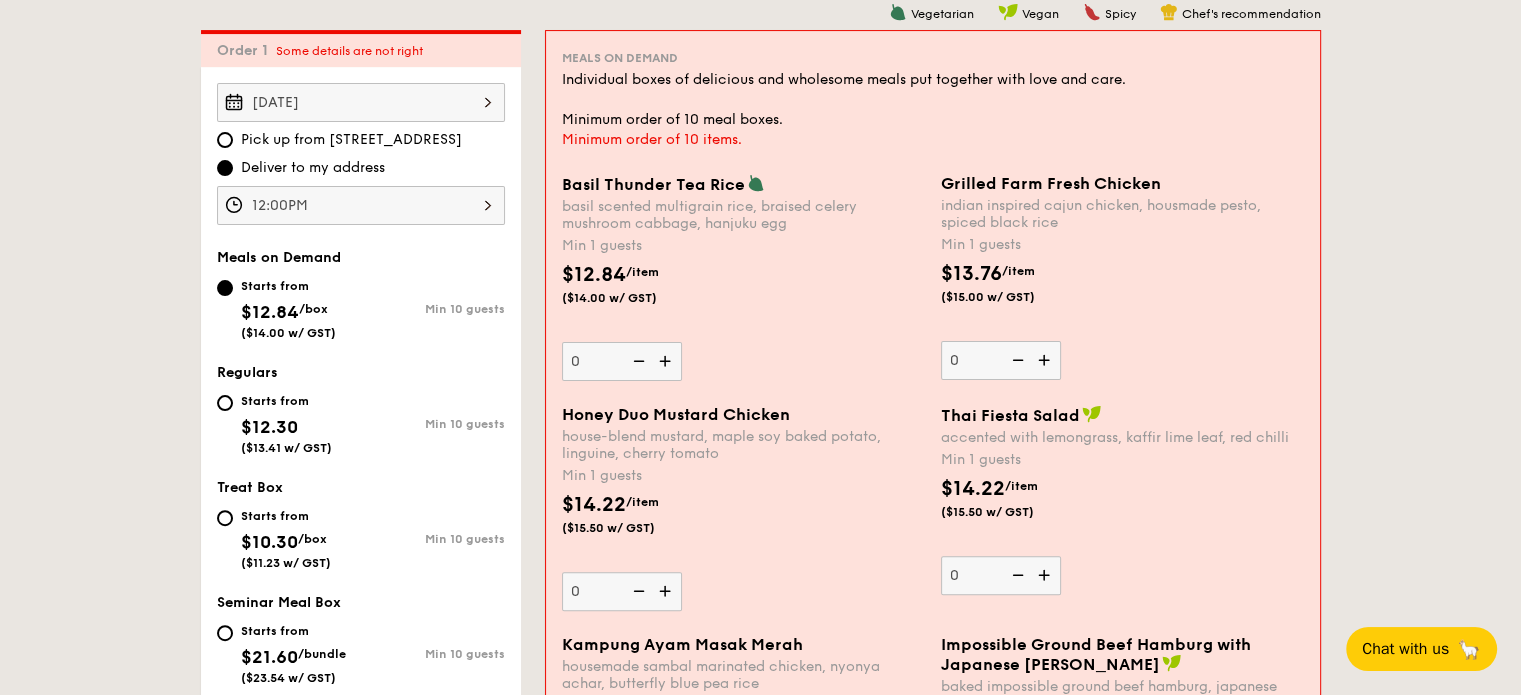 click at bounding box center (667, 361) 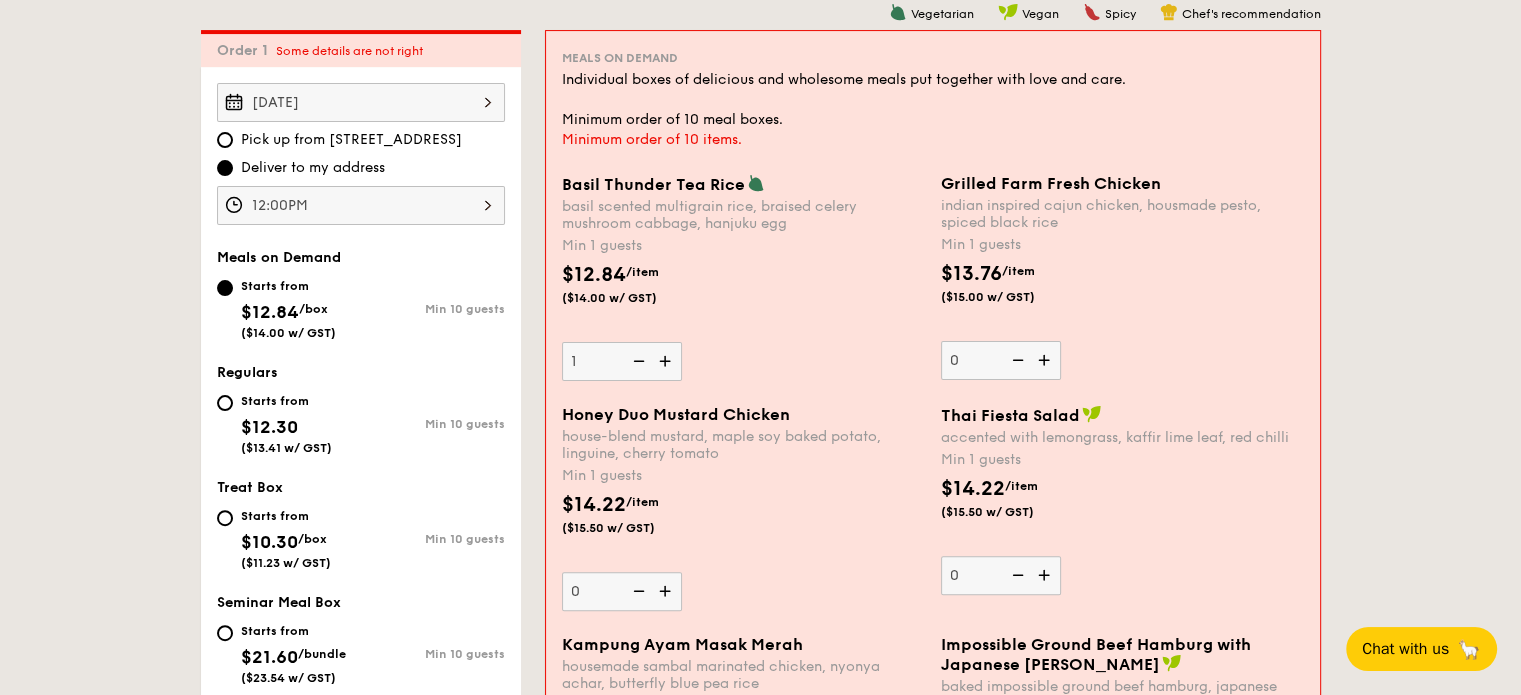 click at bounding box center (667, 361) 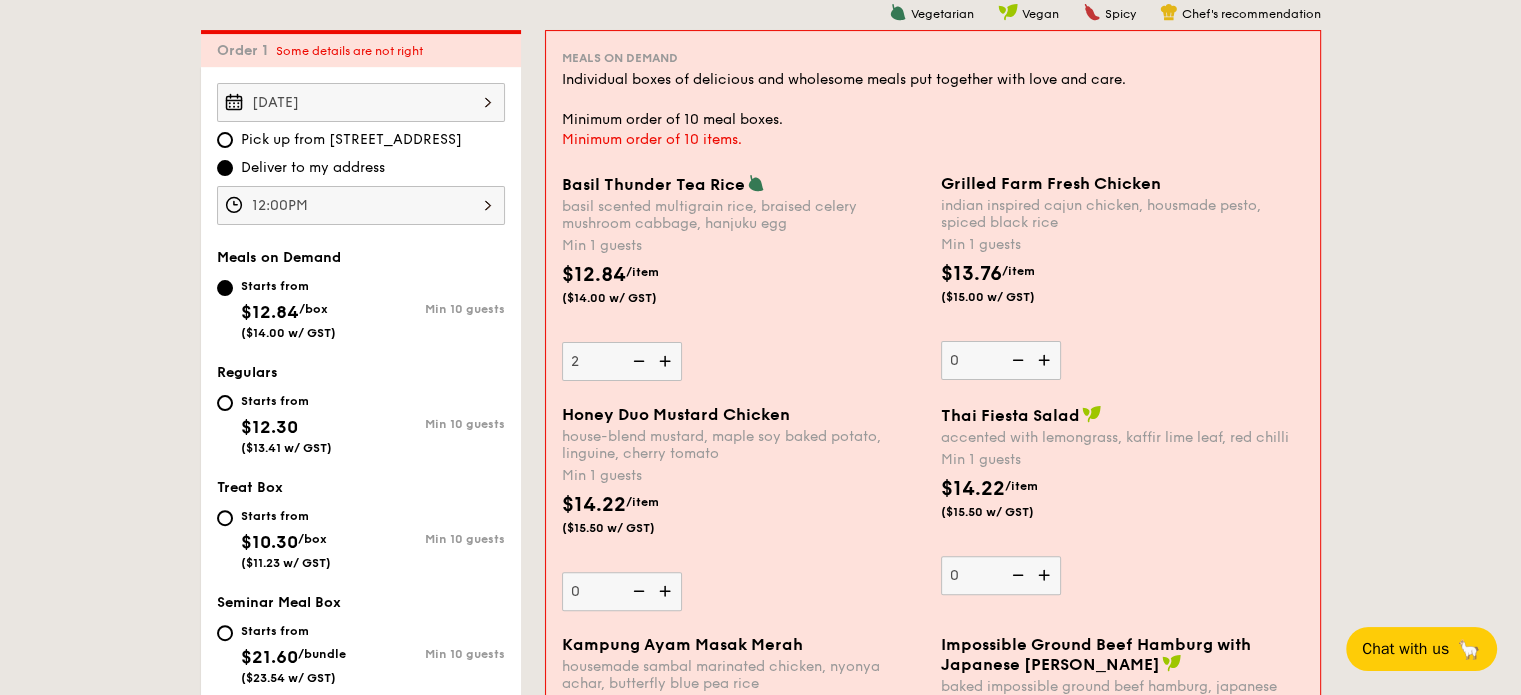 click at bounding box center [667, 361] 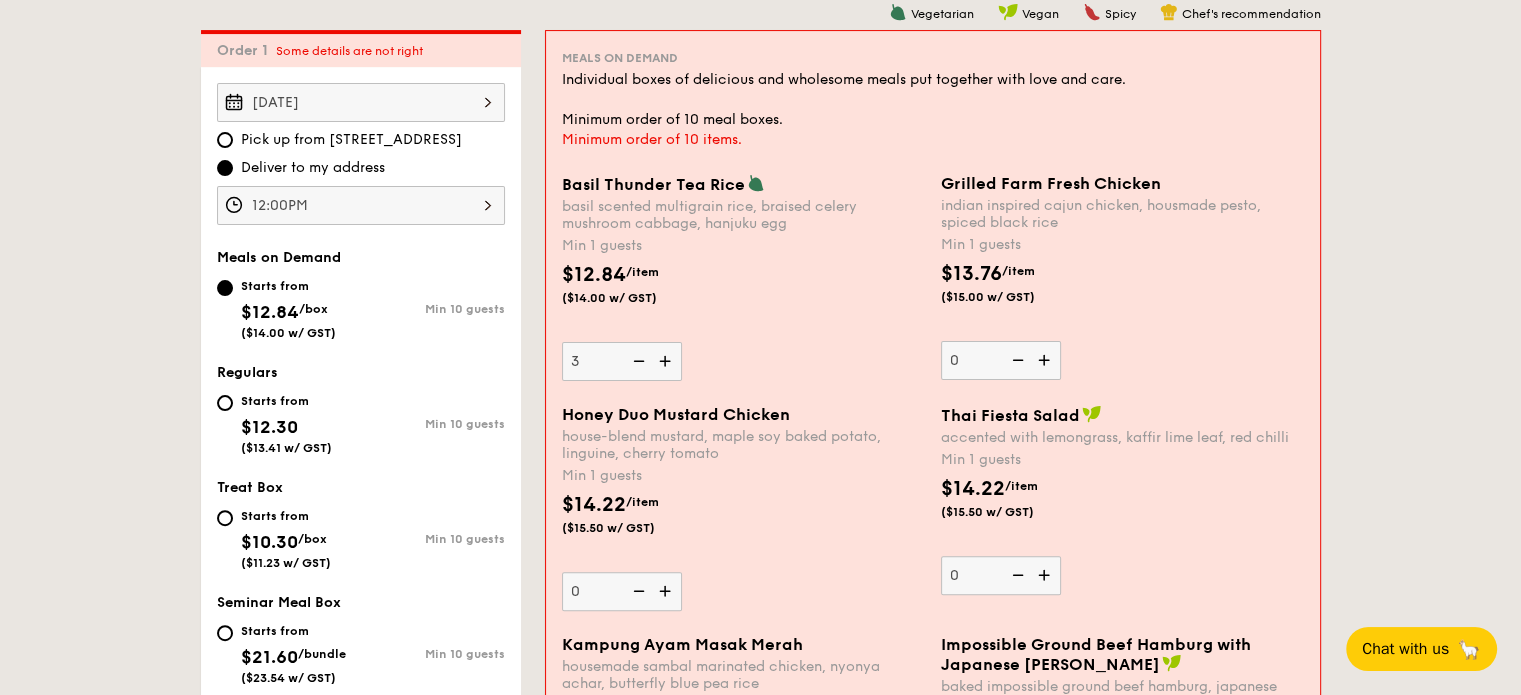 click at bounding box center [667, 361] 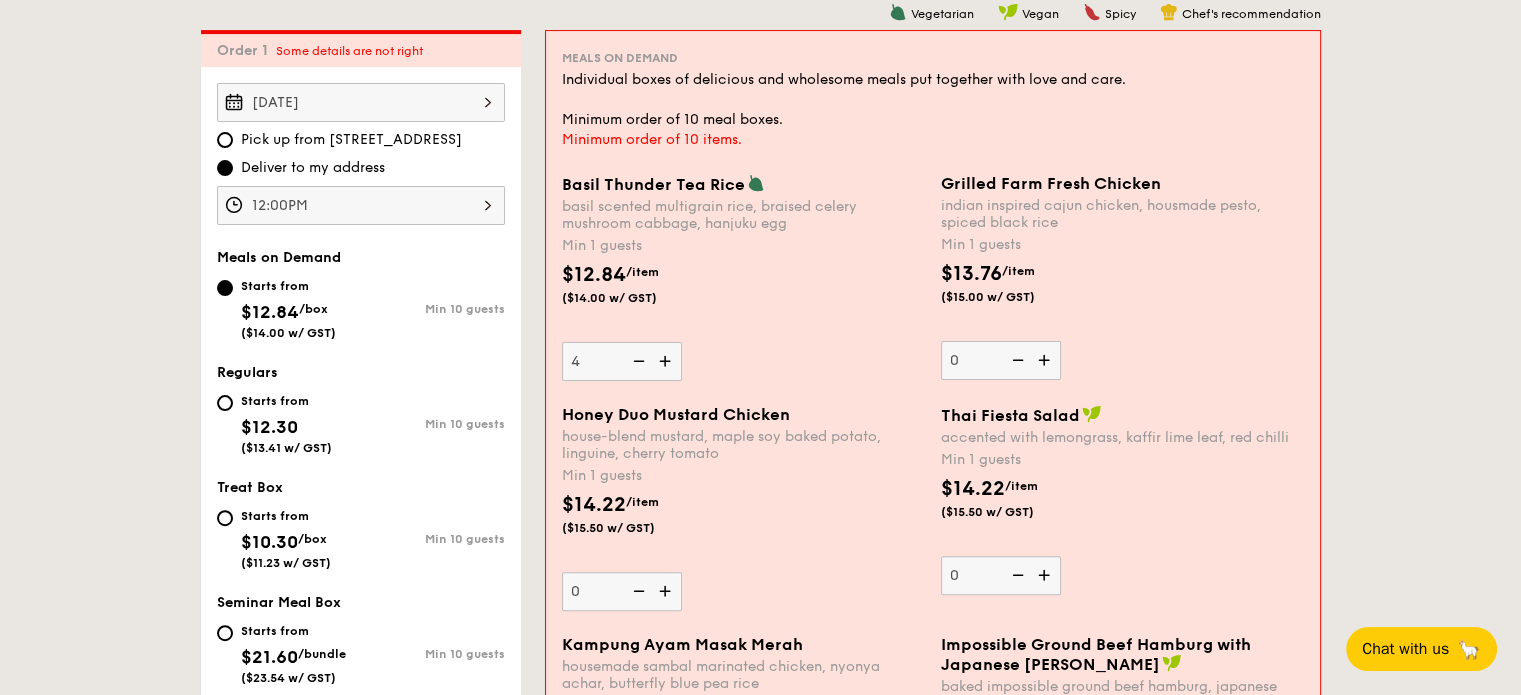 click at bounding box center [667, 591] 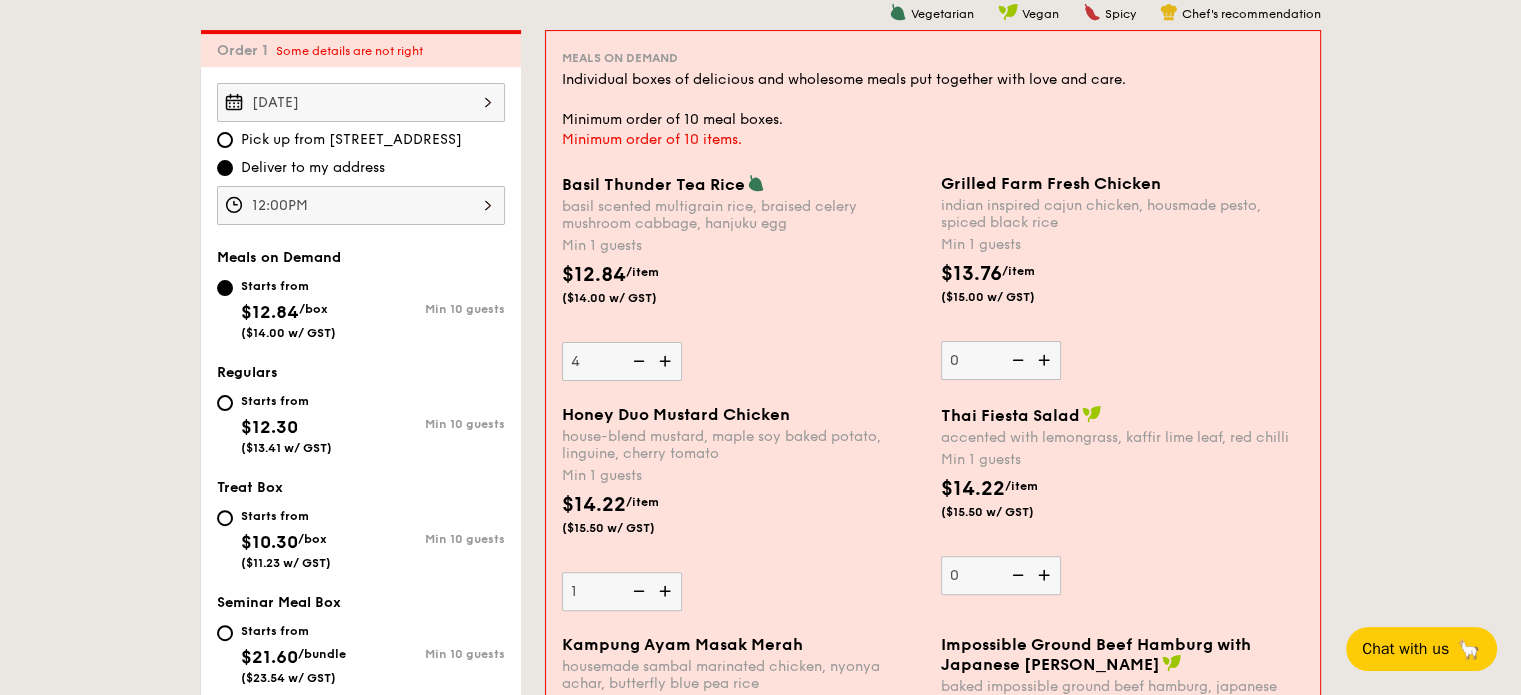 click at bounding box center (667, 591) 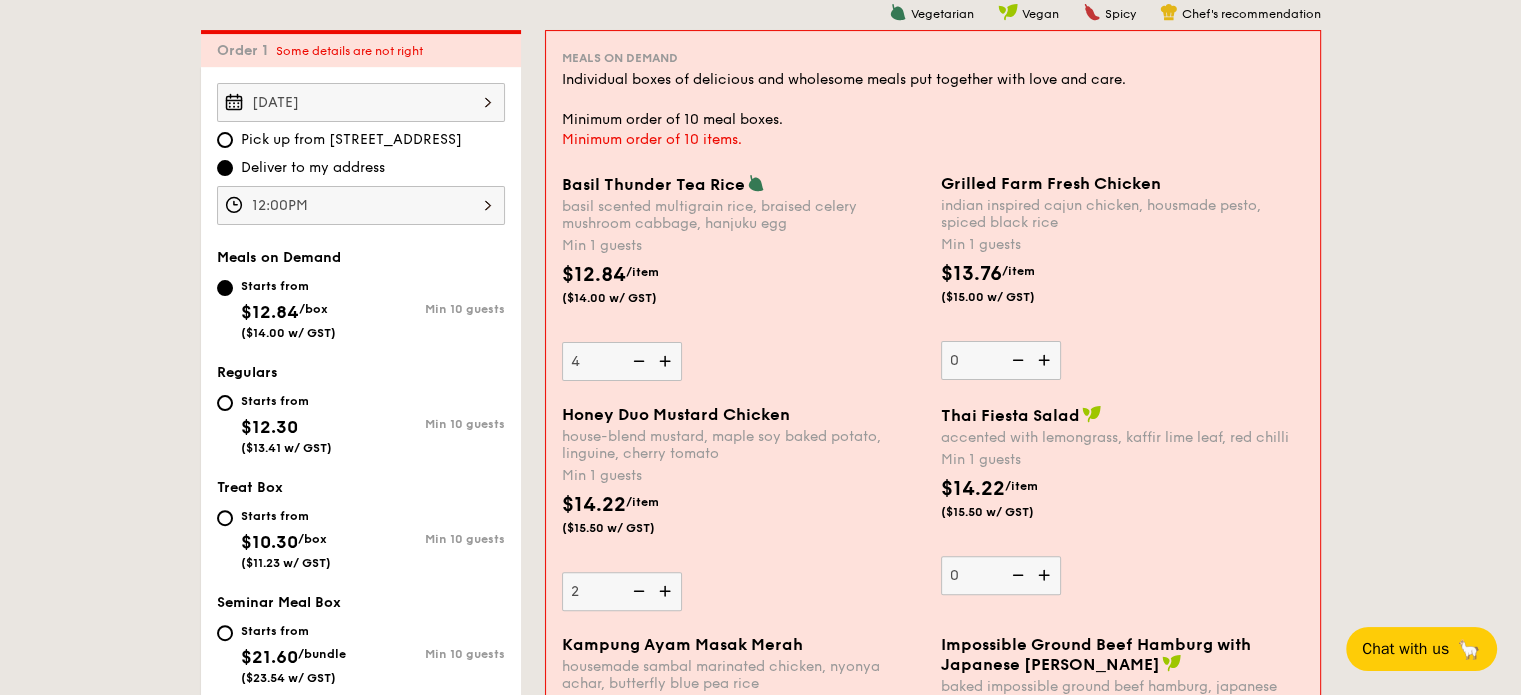 click at bounding box center [667, 591] 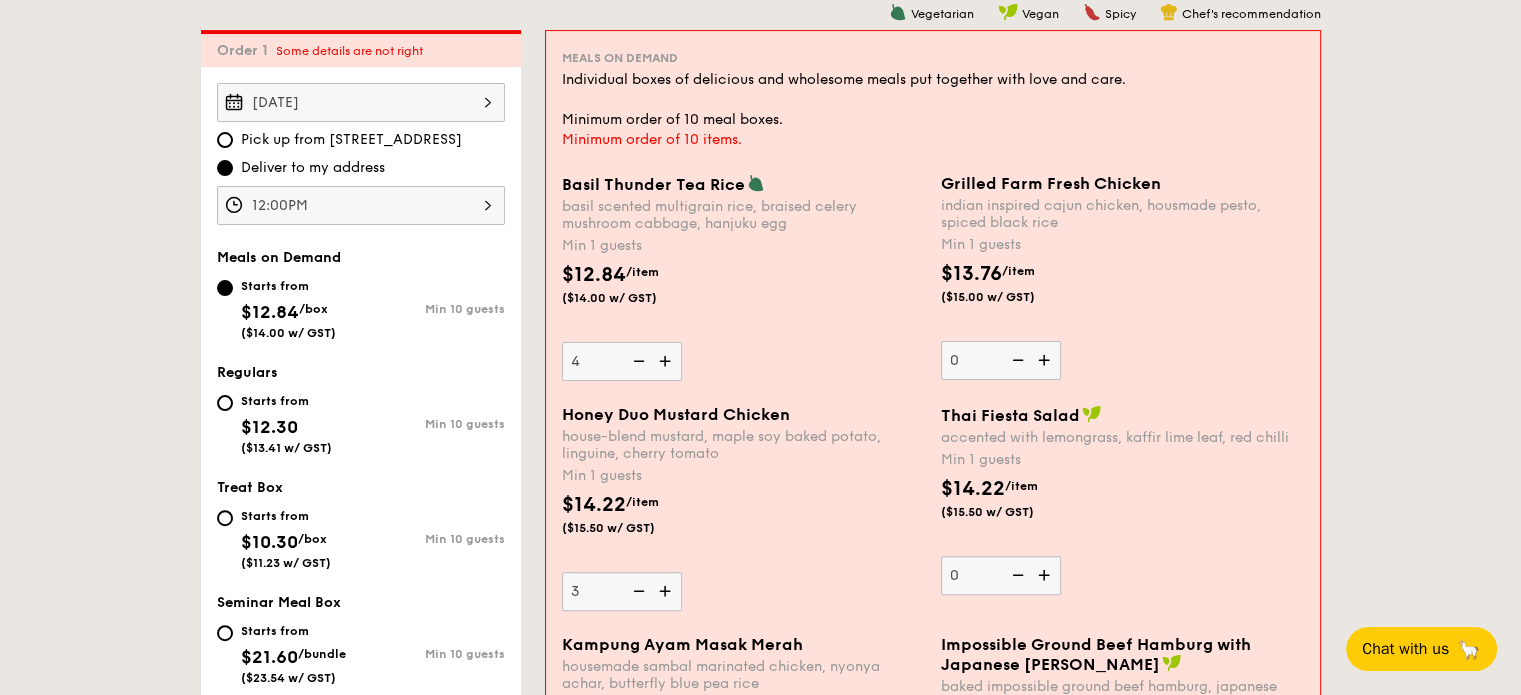 click at bounding box center (667, 591) 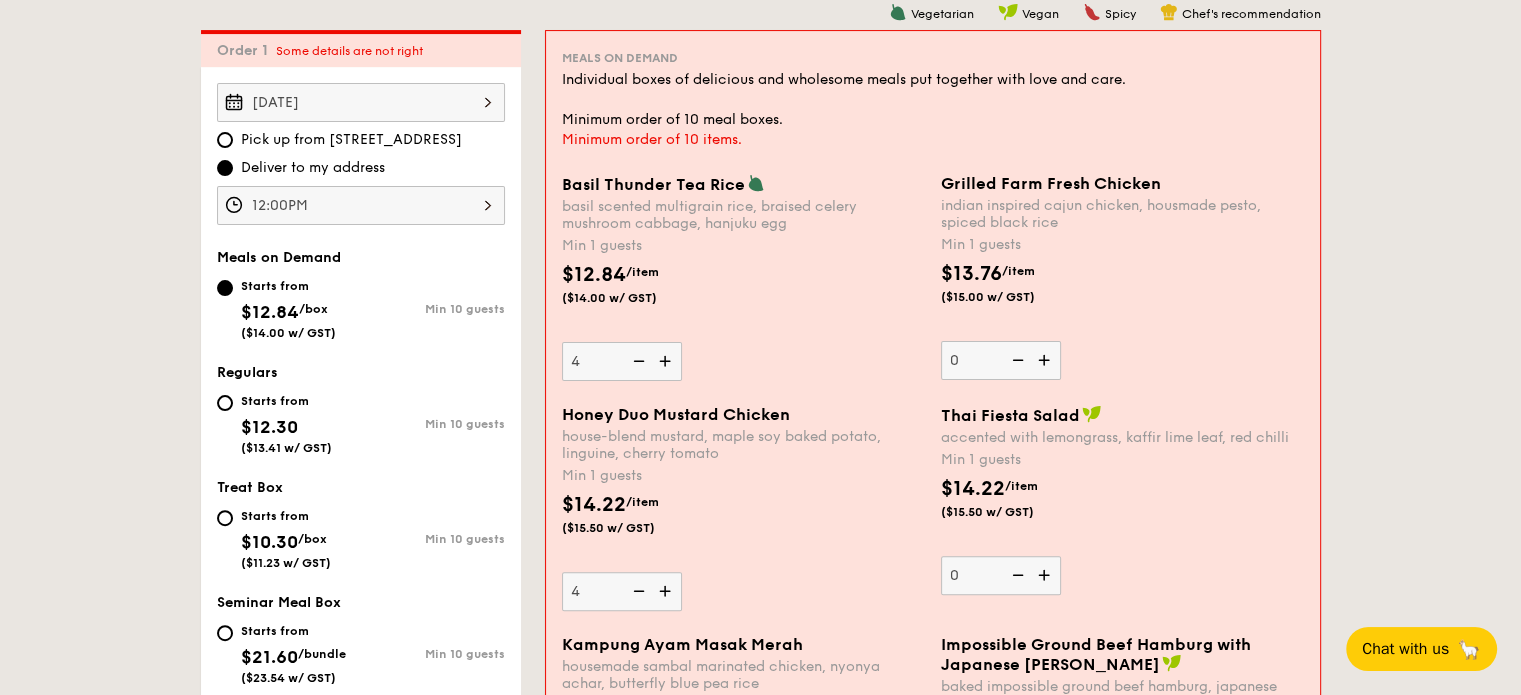click at bounding box center [667, 591] 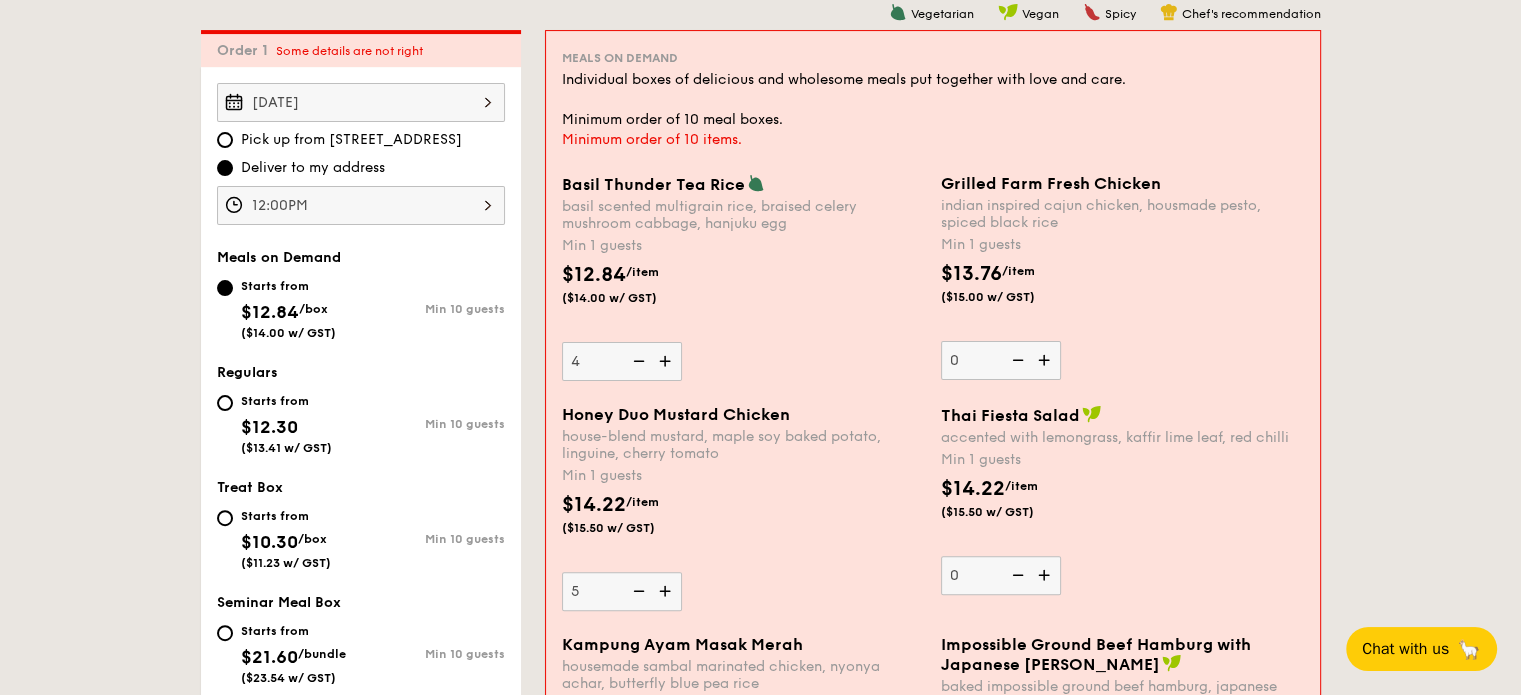 click at bounding box center [667, 591] 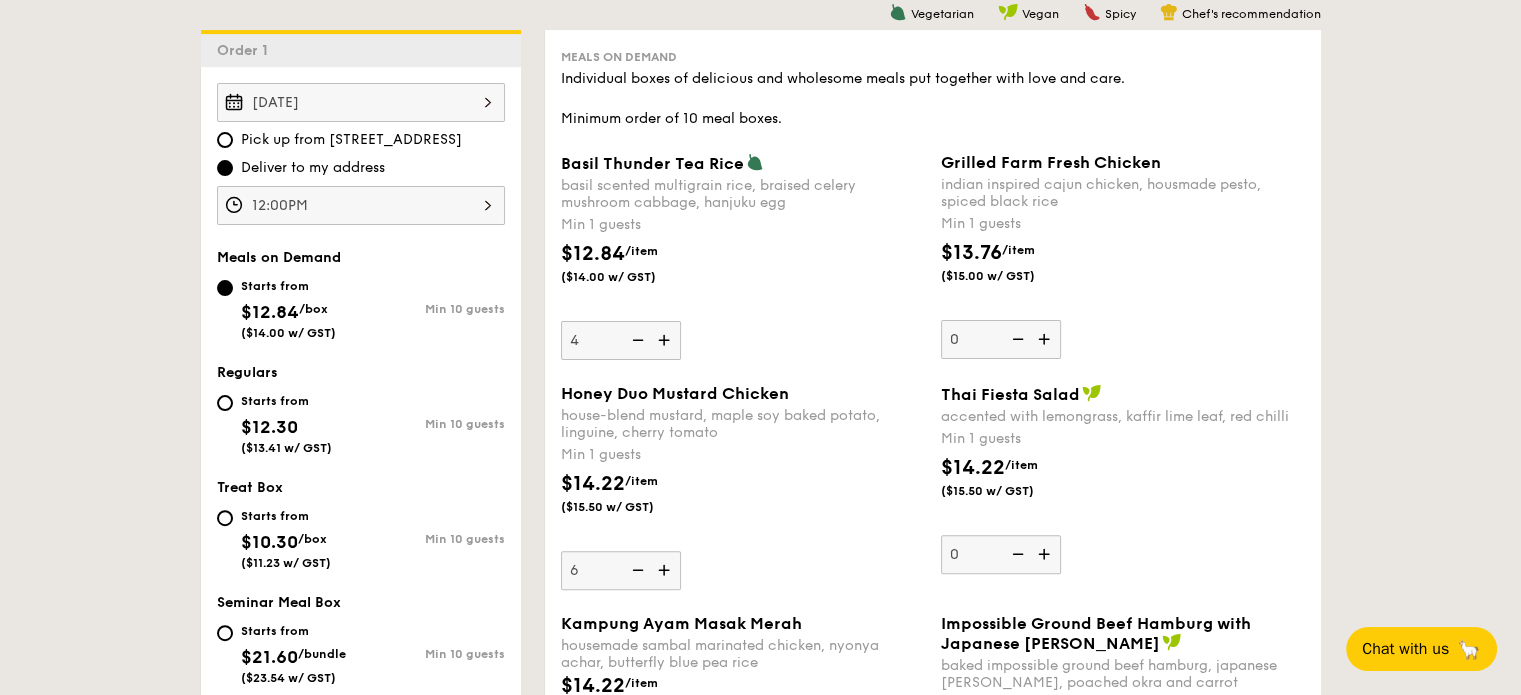 click on "6" at bounding box center [621, 570] 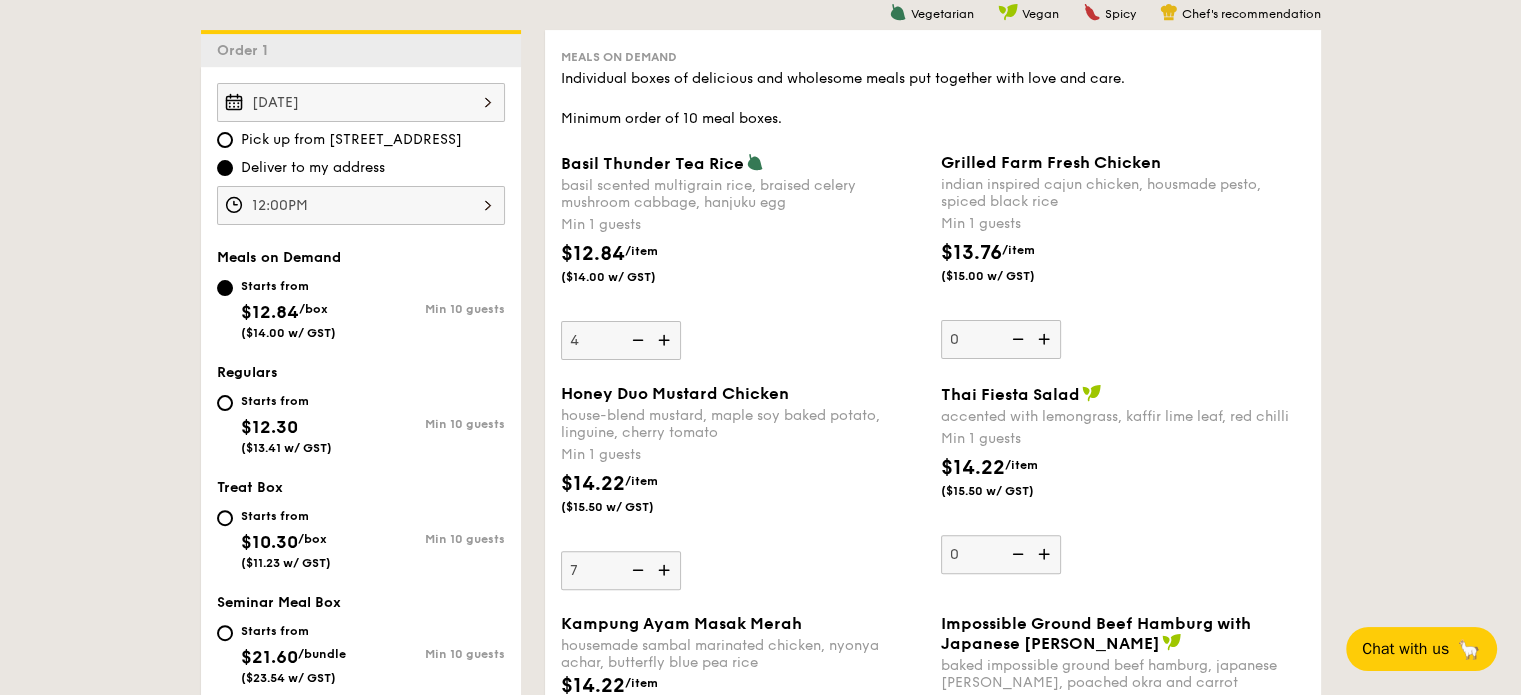 click at bounding box center [666, 570] 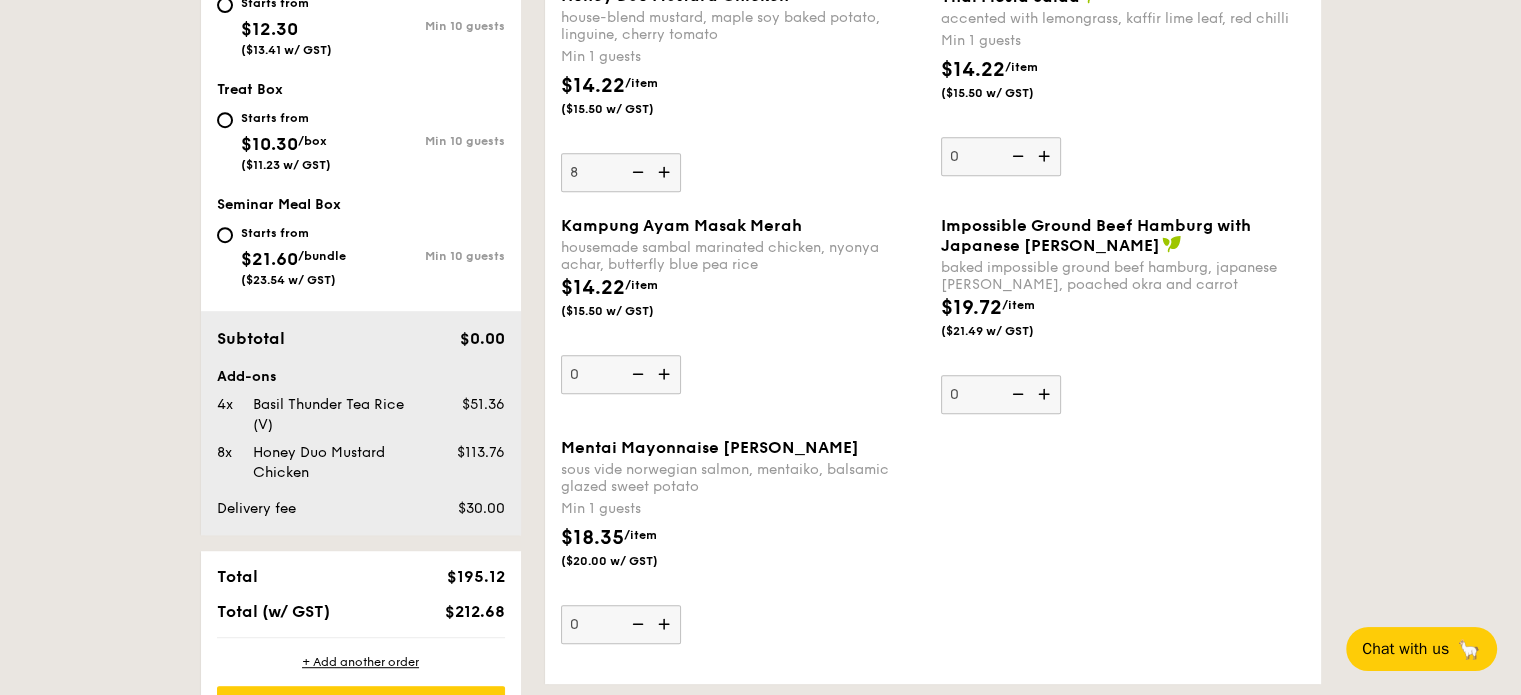scroll, scrollTop: 934, scrollLeft: 0, axis: vertical 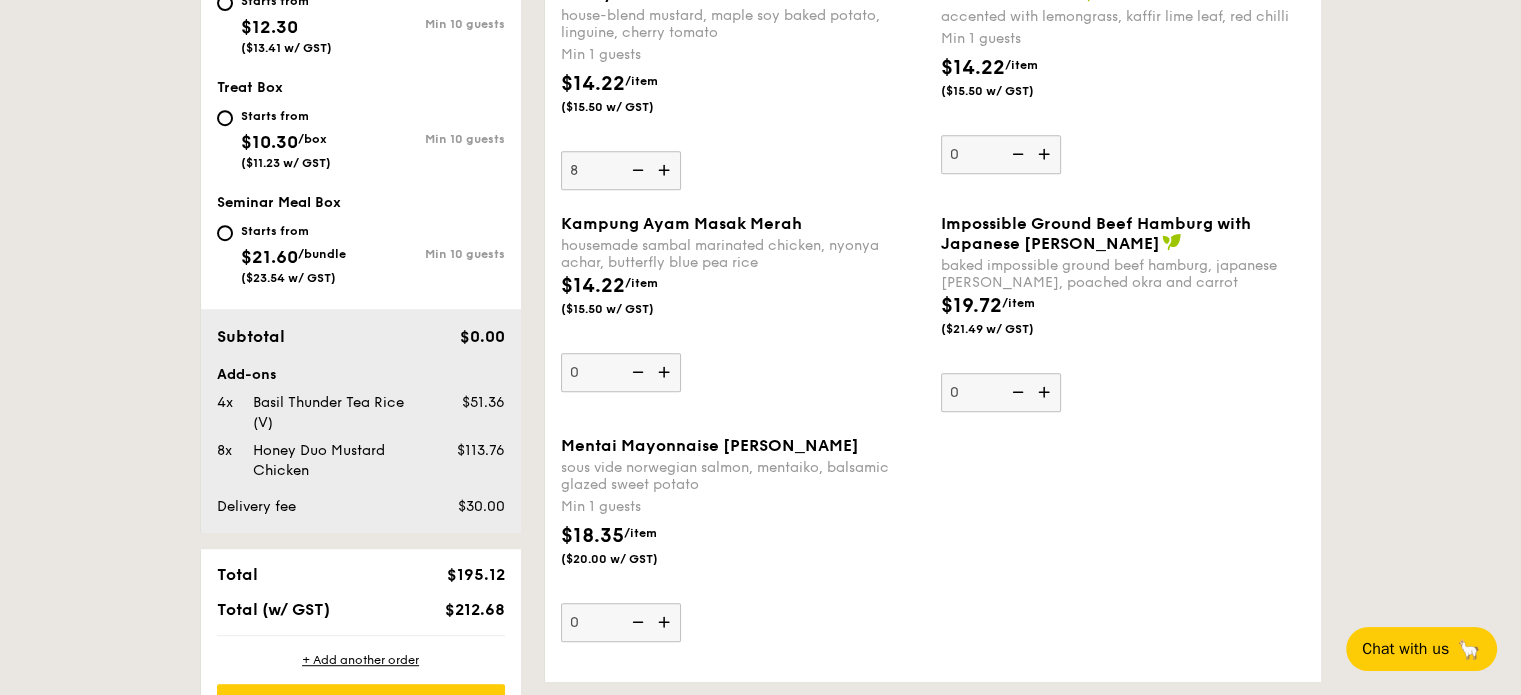 click at bounding box center [666, 622] 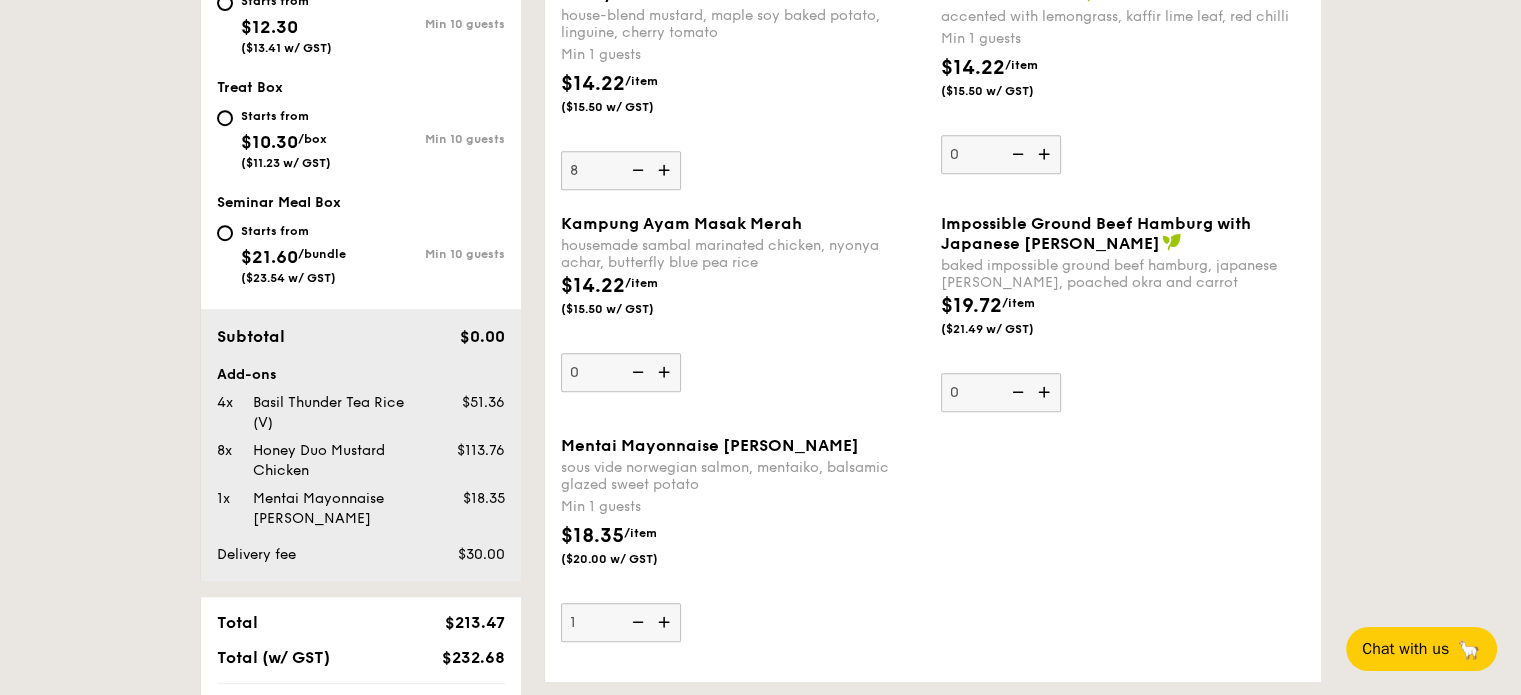click at bounding box center [666, 622] 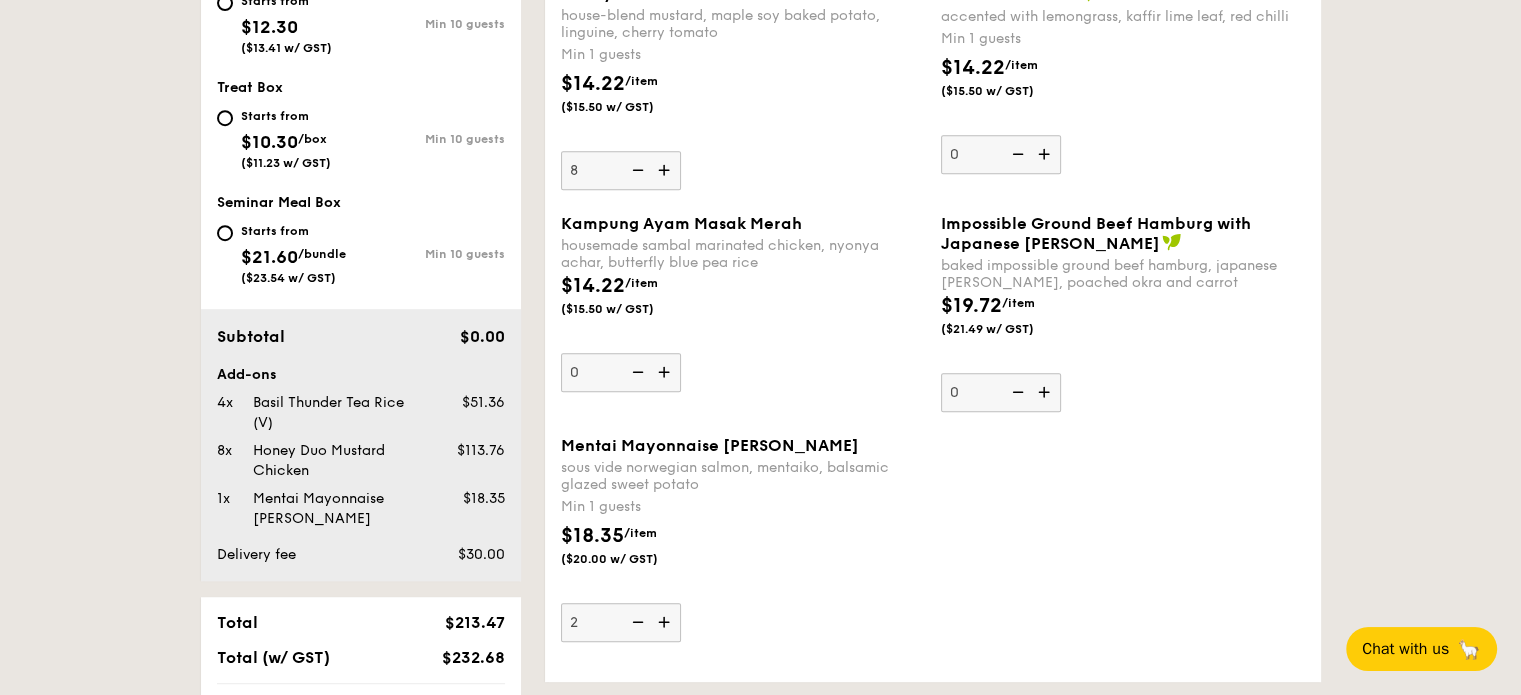 click at bounding box center (666, 622) 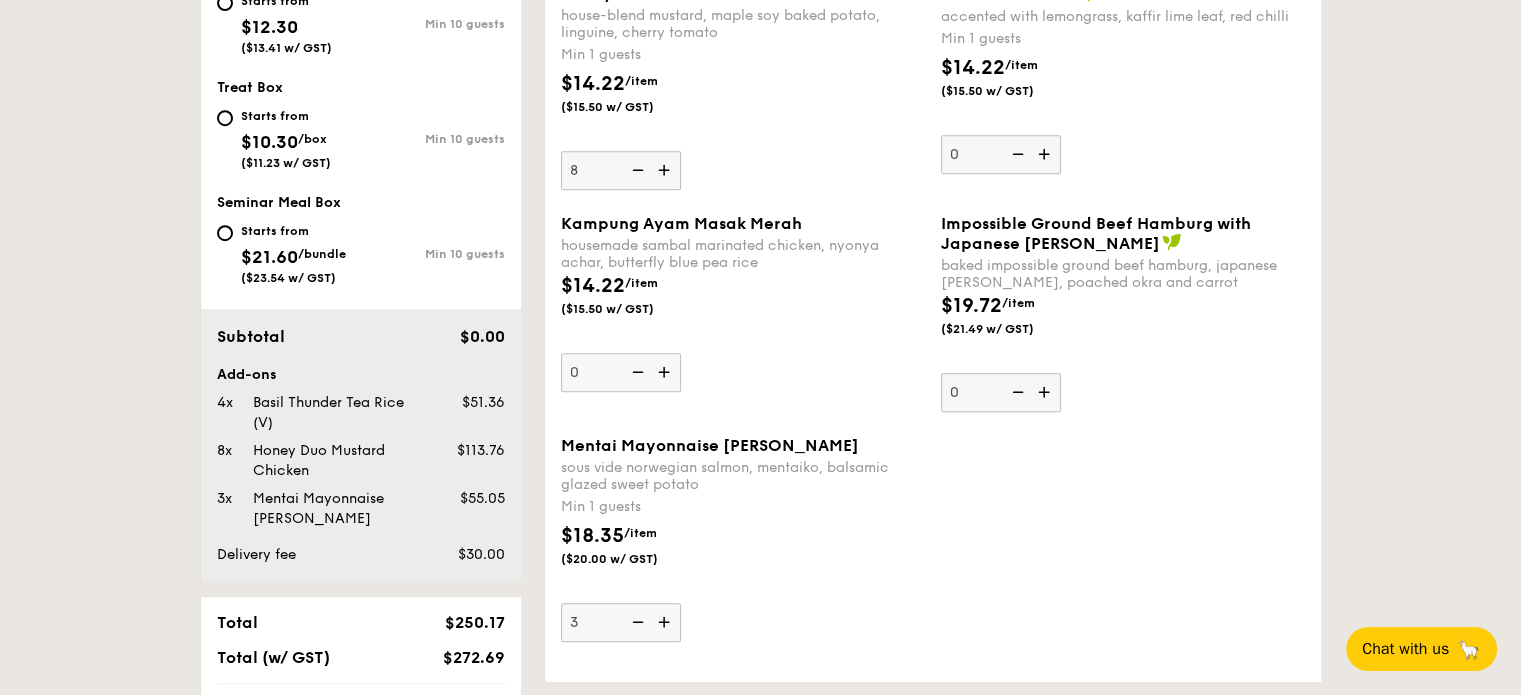 click at bounding box center (666, 622) 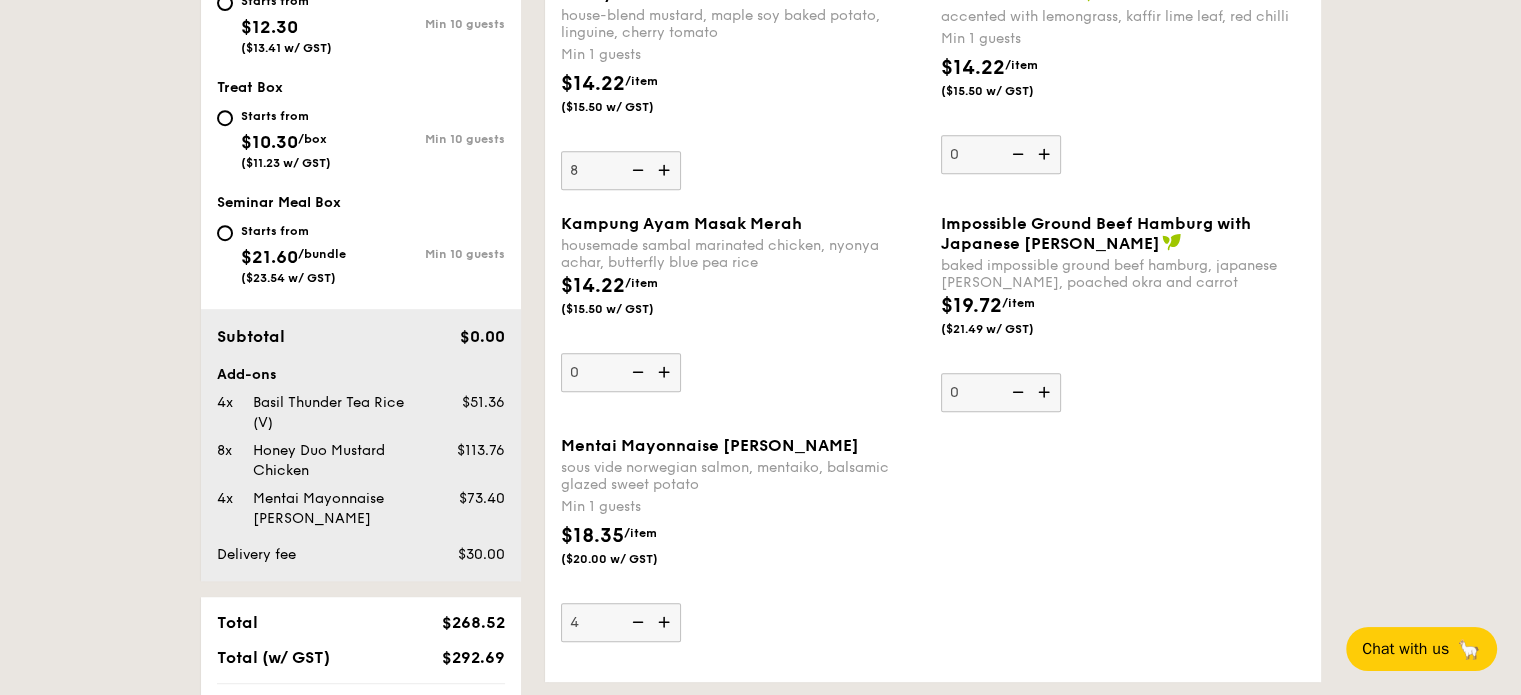 click at bounding box center (666, 622) 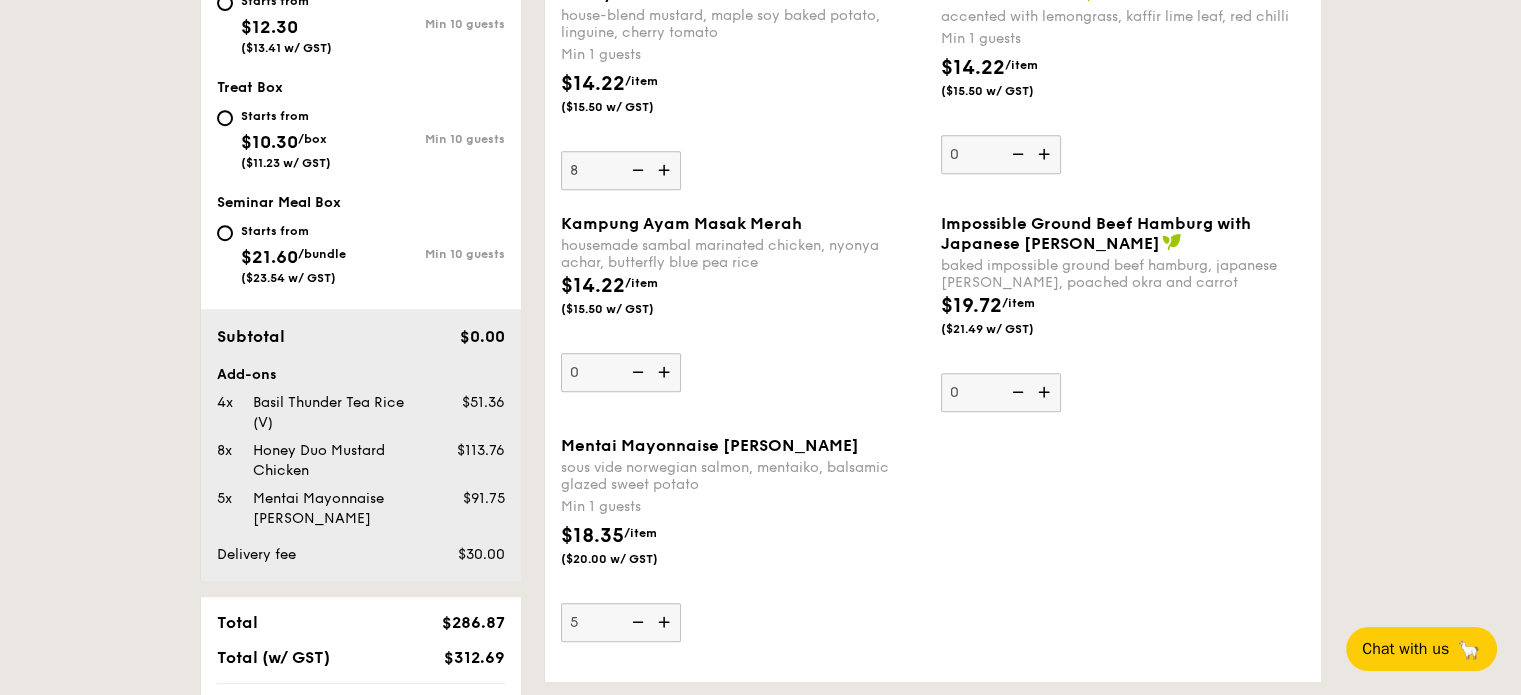 click at bounding box center [666, 622] 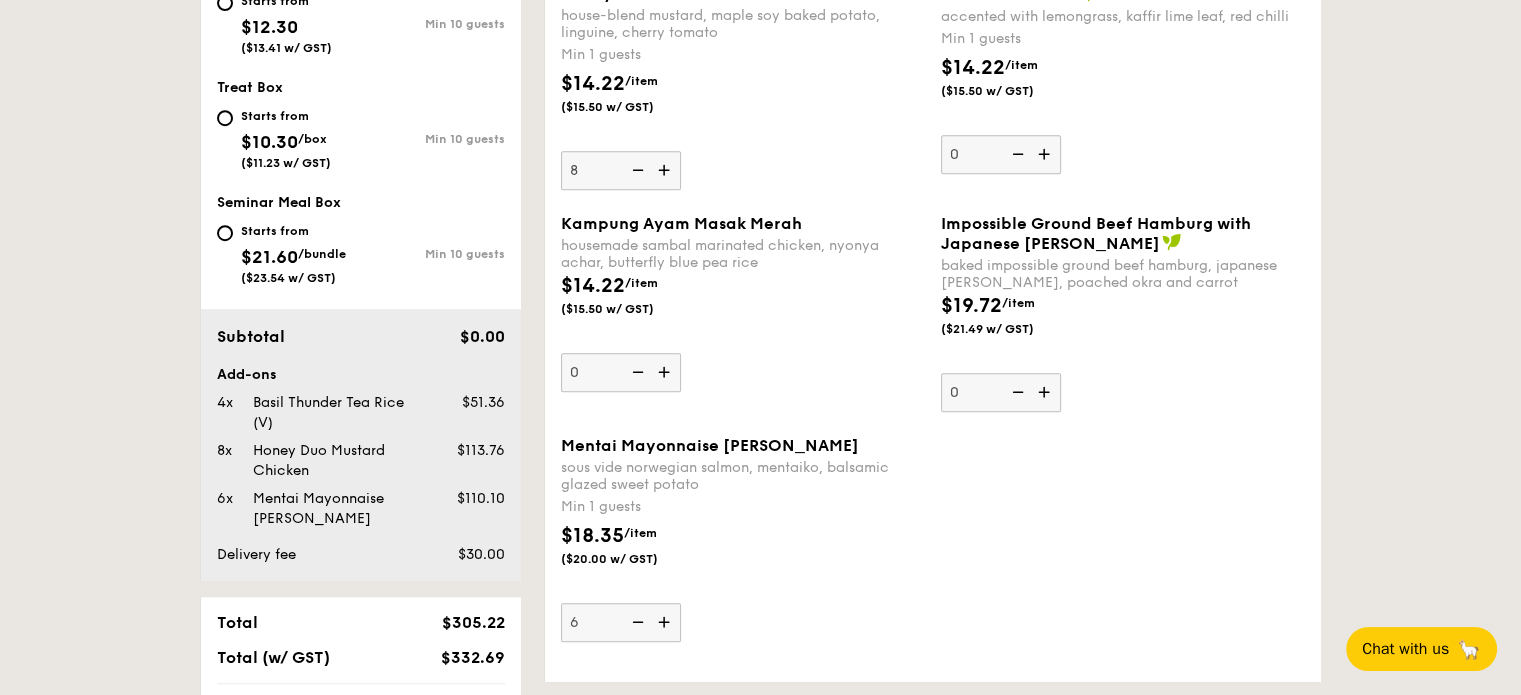click at bounding box center (666, 622) 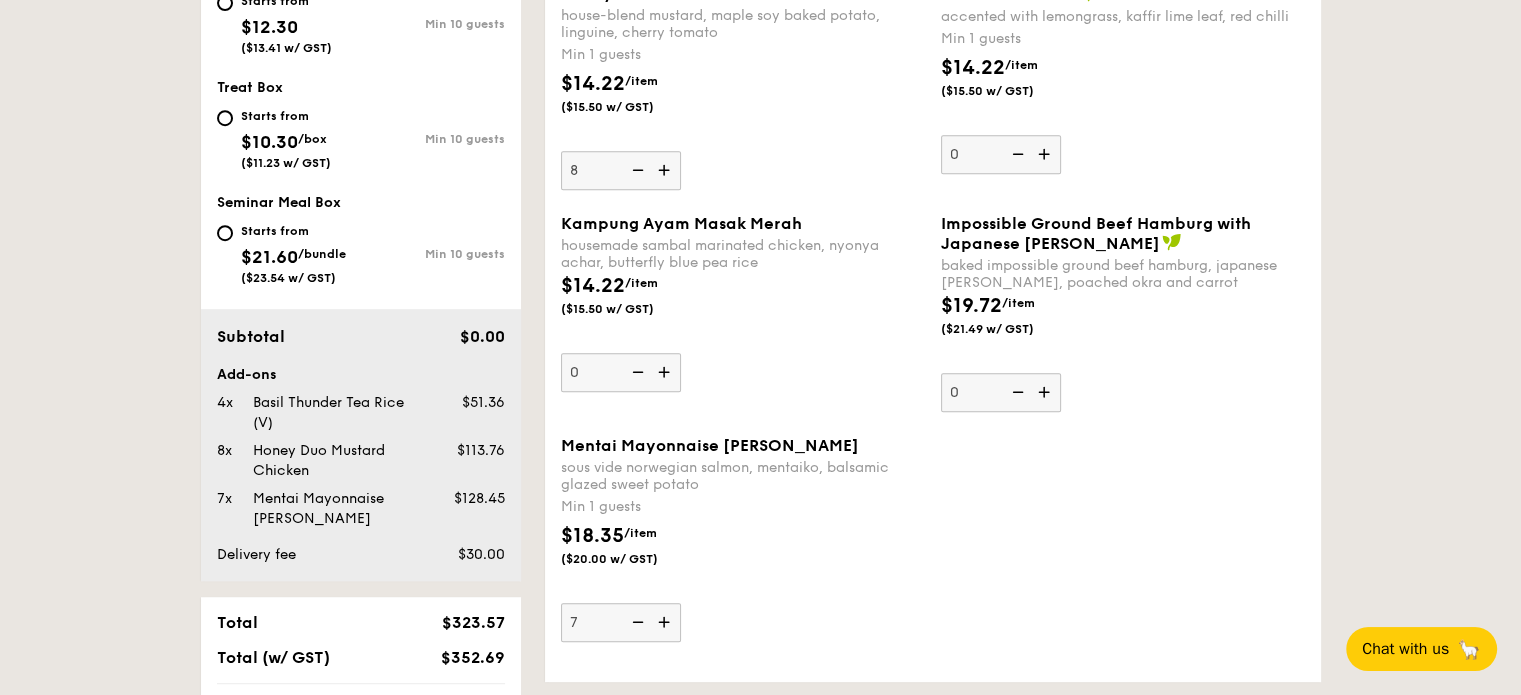 click at bounding box center [666, 372] 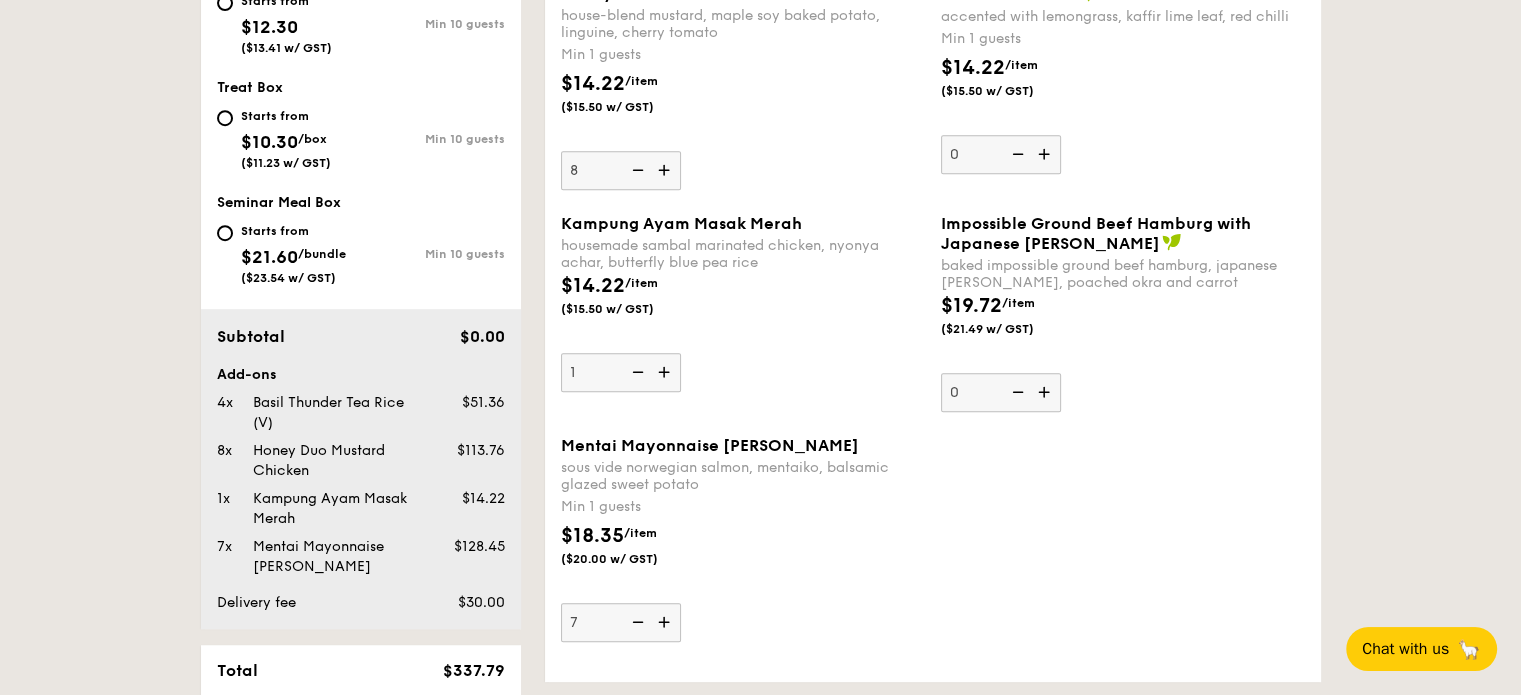 click at bounding box center [666, 372] 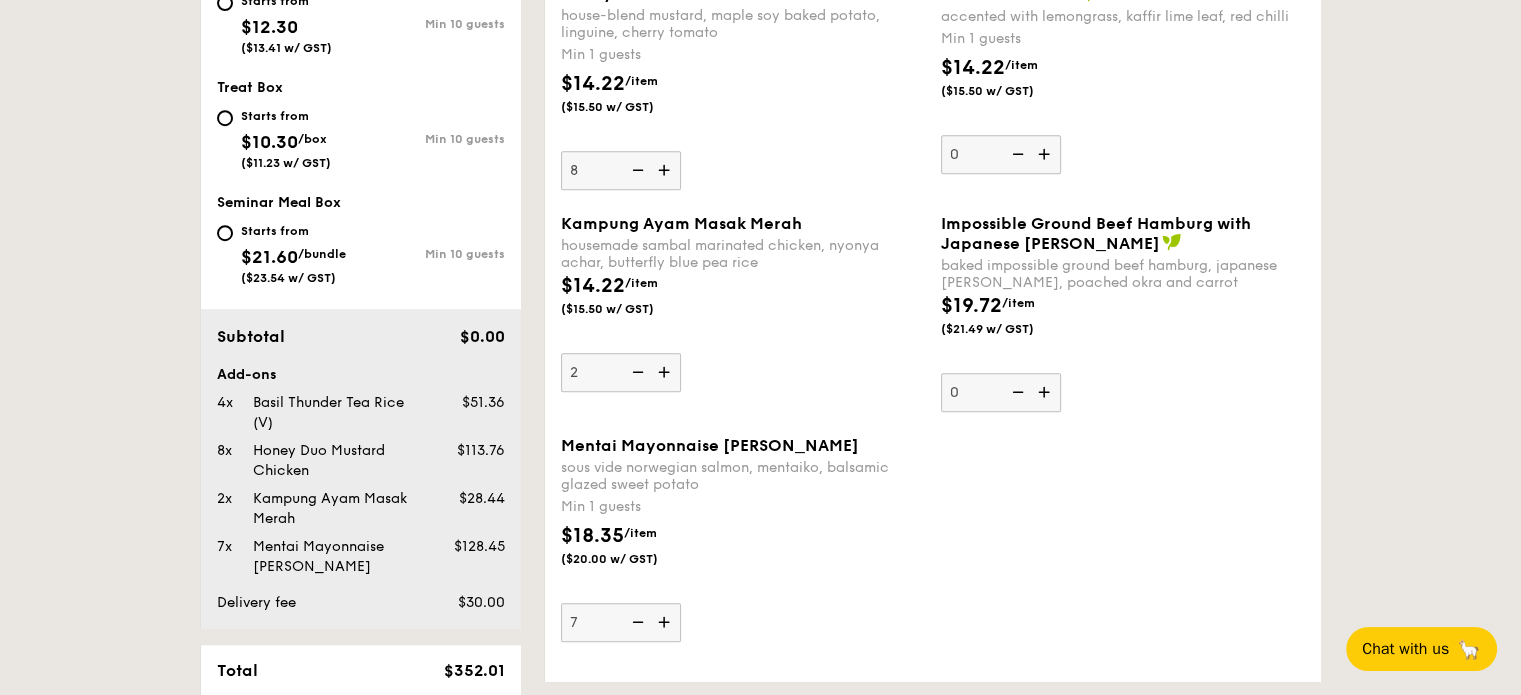click at bounding box center (666, 372) 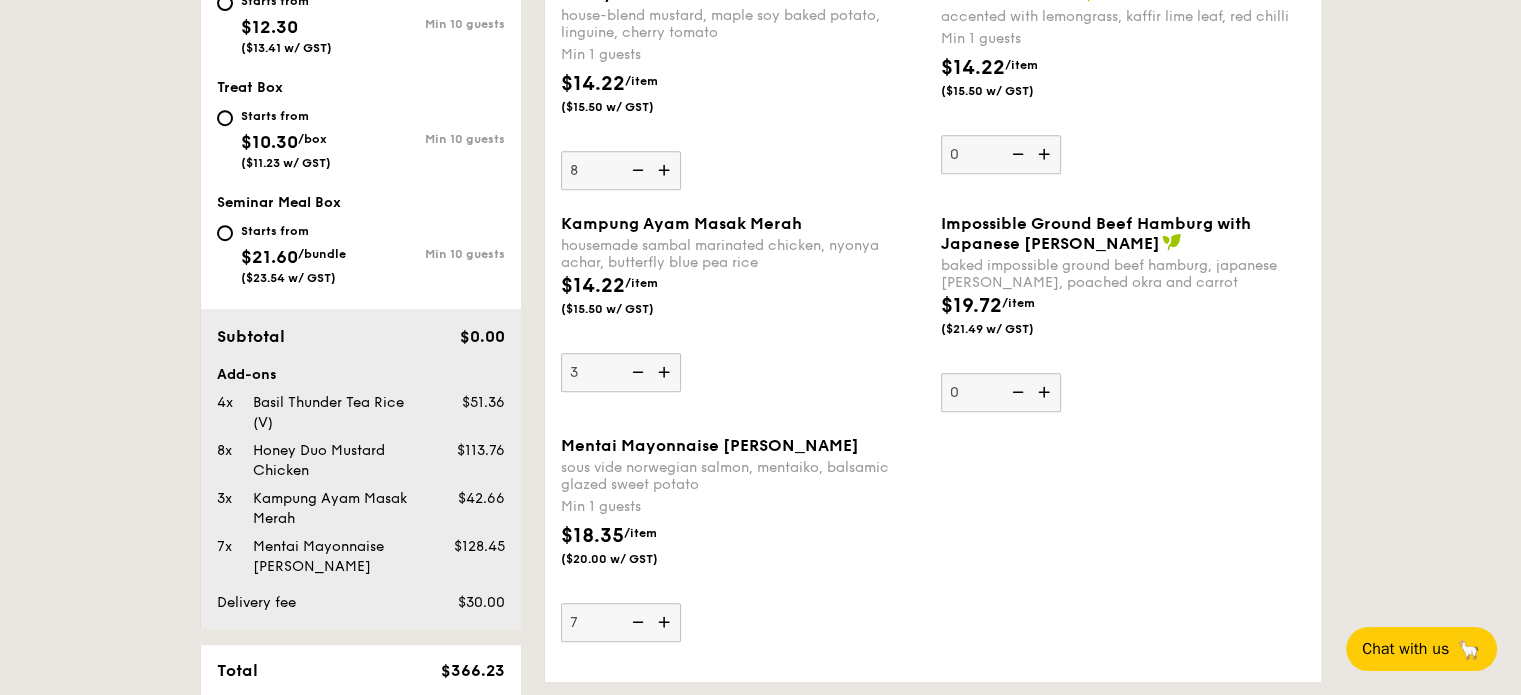 click at bounding box center [666, 372] 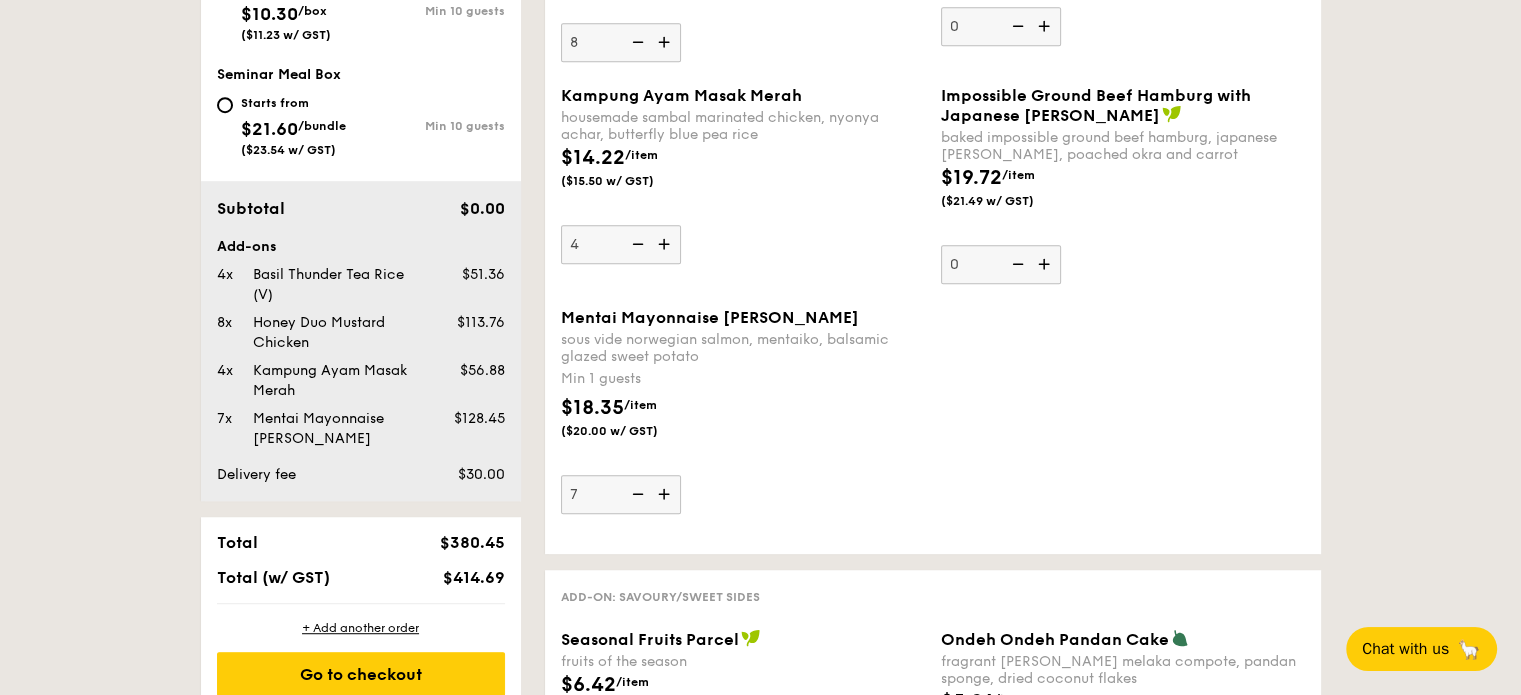 scroll, scrollTop: 1234, scrollLeft: 0, axis: vertical 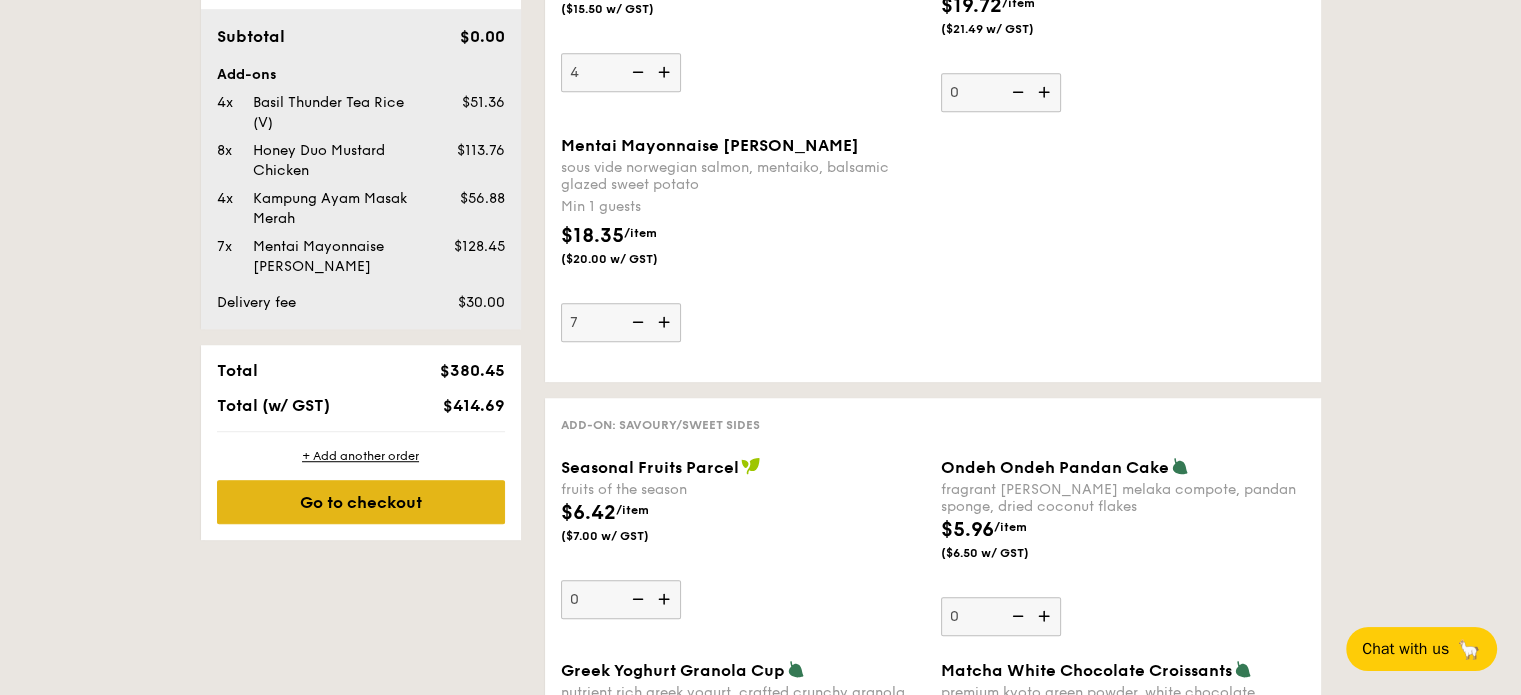 click on "Go to checkout" at bounding box center (361, 502) 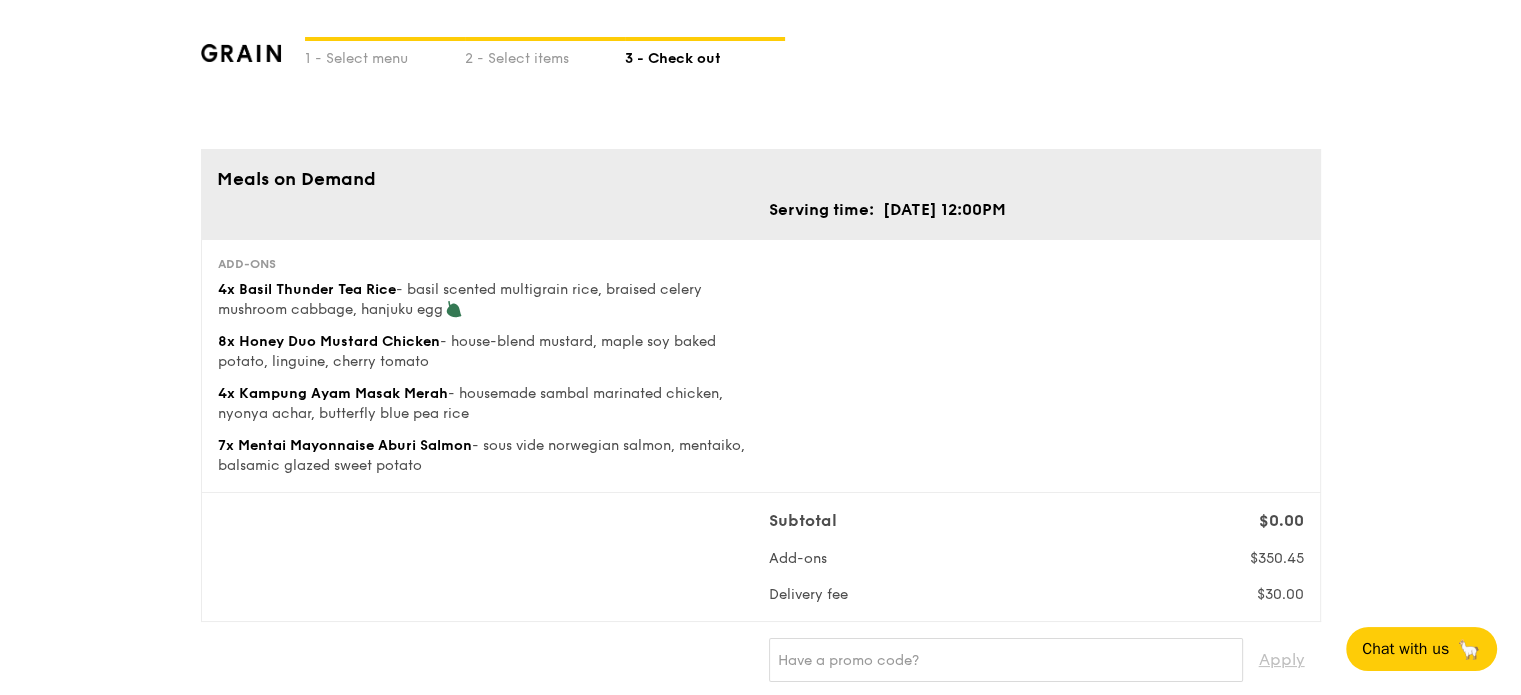 scroll, scrollTop: 0, scrollLeft: 0, axis: both 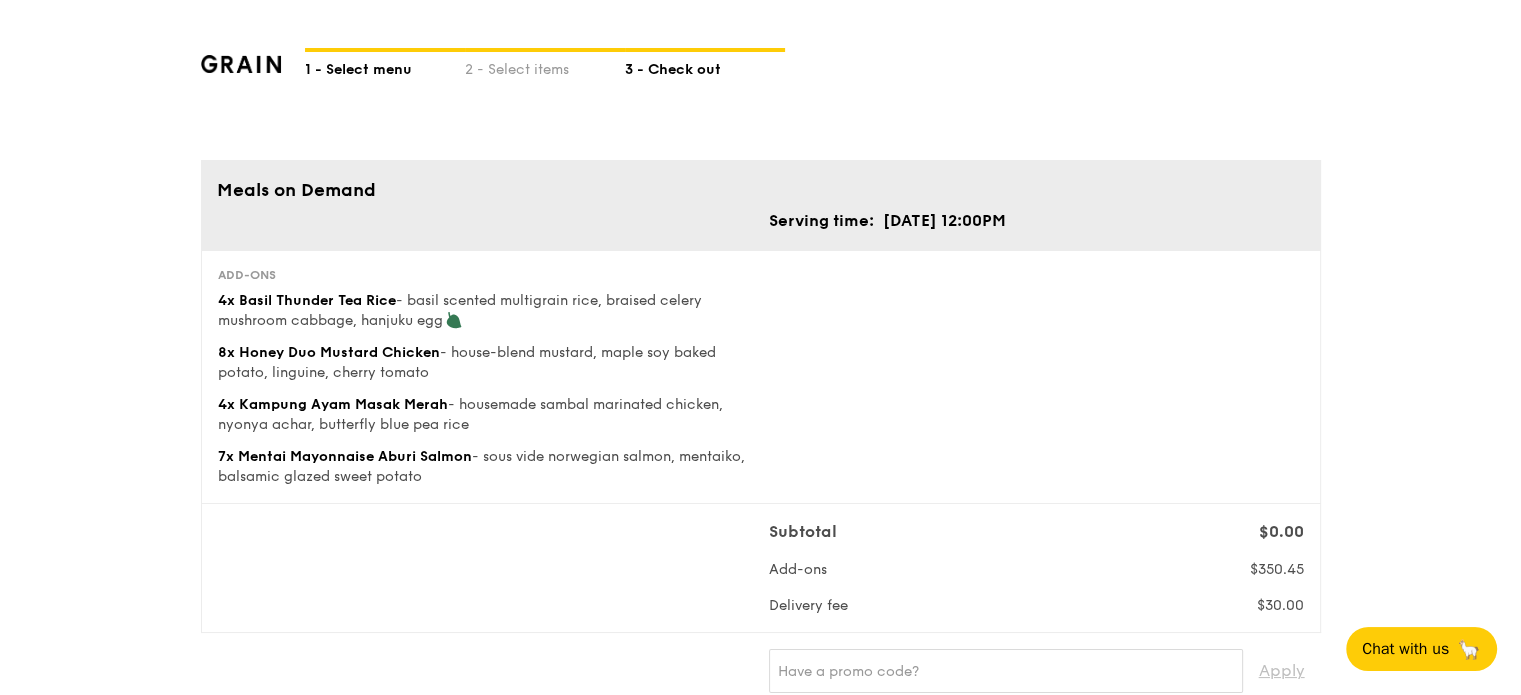 click on "1 - Select menu" at bounding box center (385, 66) 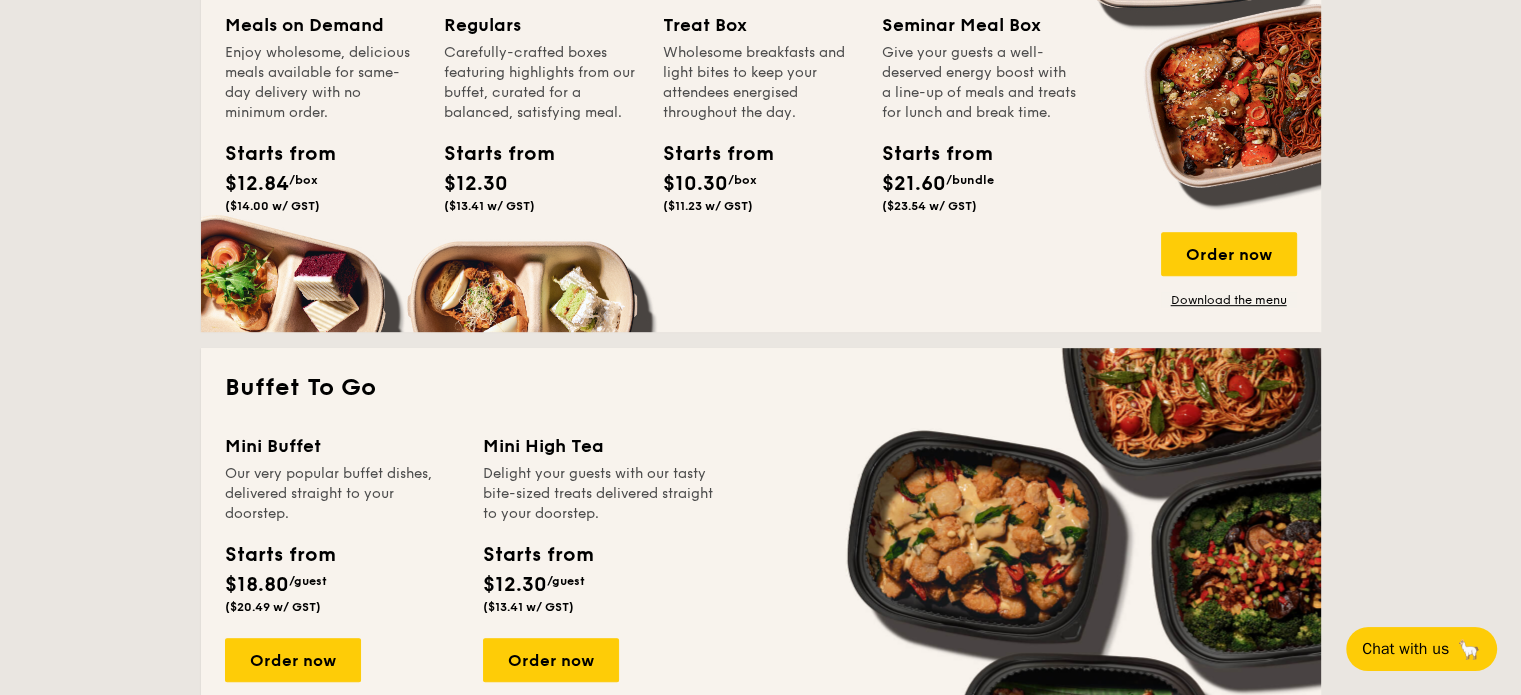 scroll, scrollTop: 800, scrollLeft: 0, axis: vertical 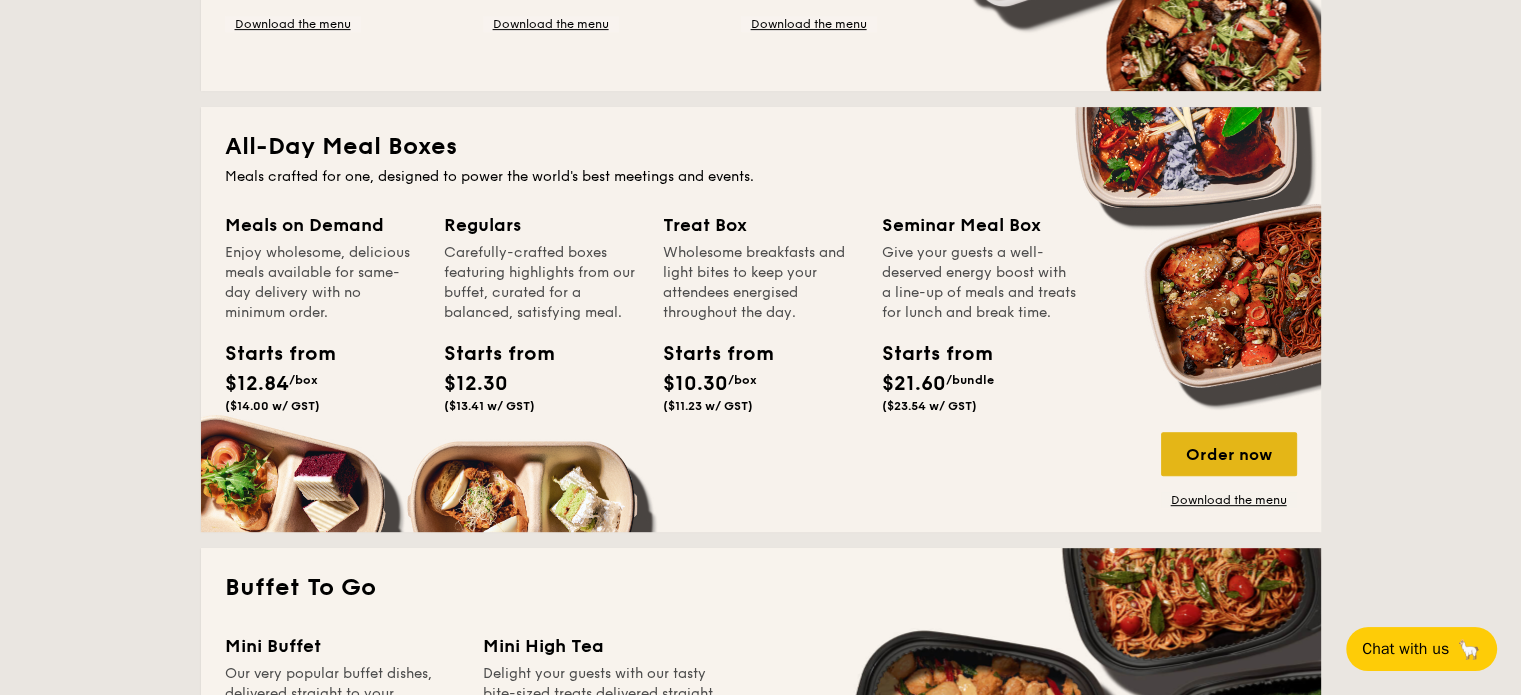 click on "Order now" at bounding box center [1229, 454] 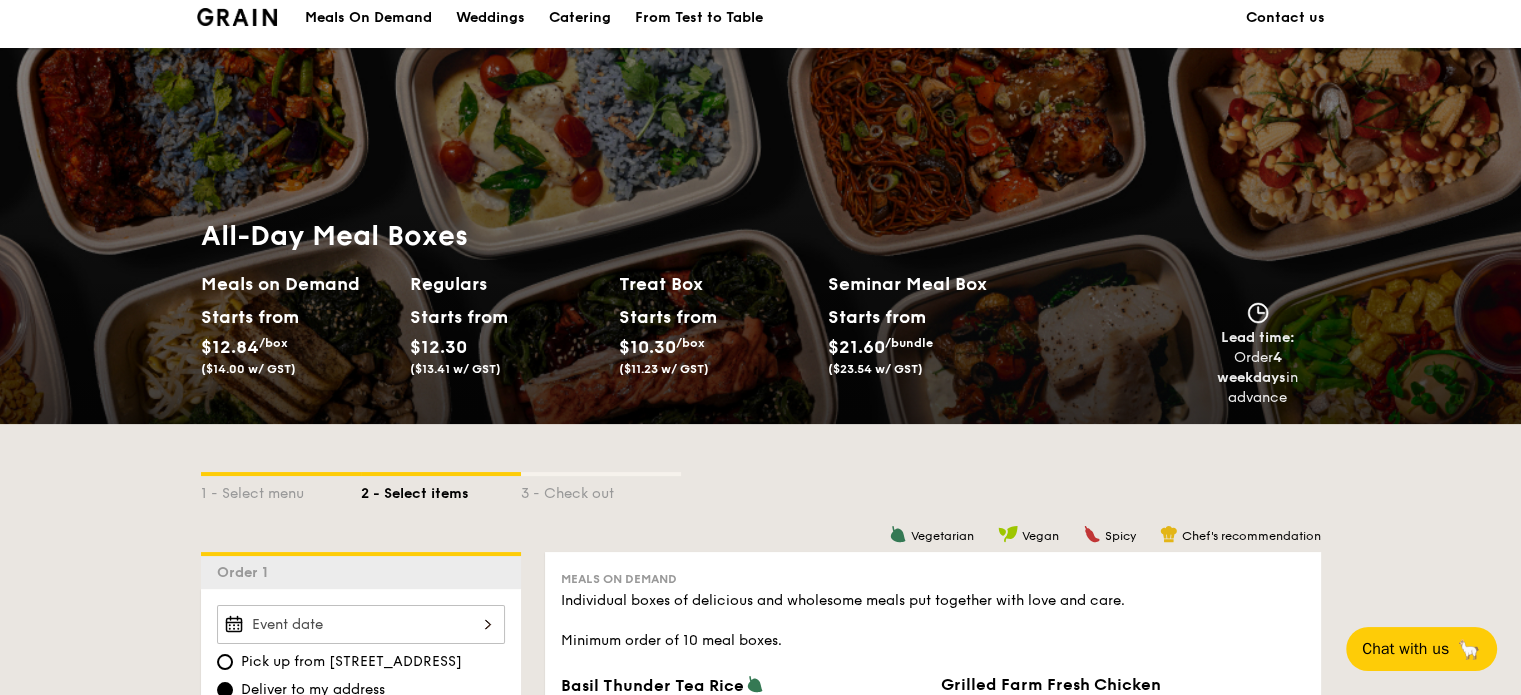 scroll, scrollTop: 0, scrollLeft: 0, axis: both 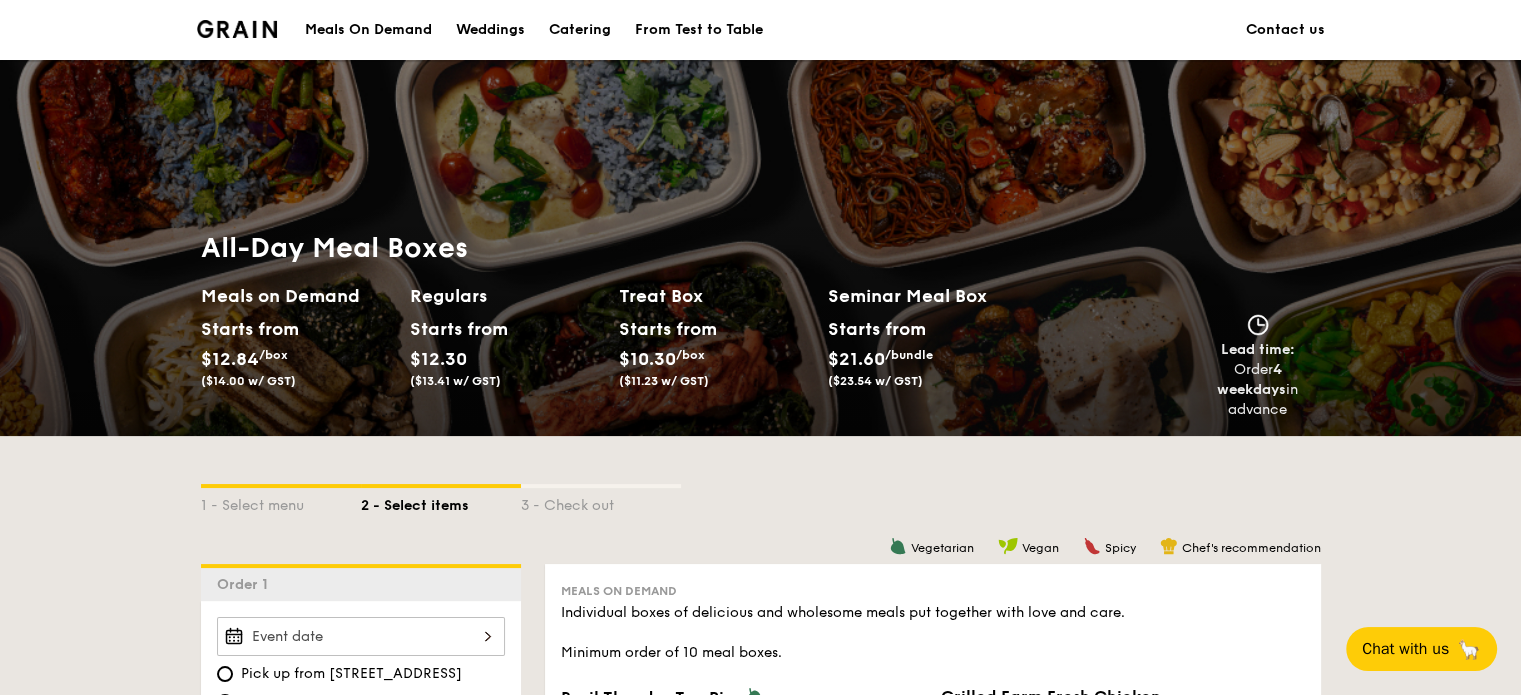 click on "Regulars" at bounding box center [506, 296] 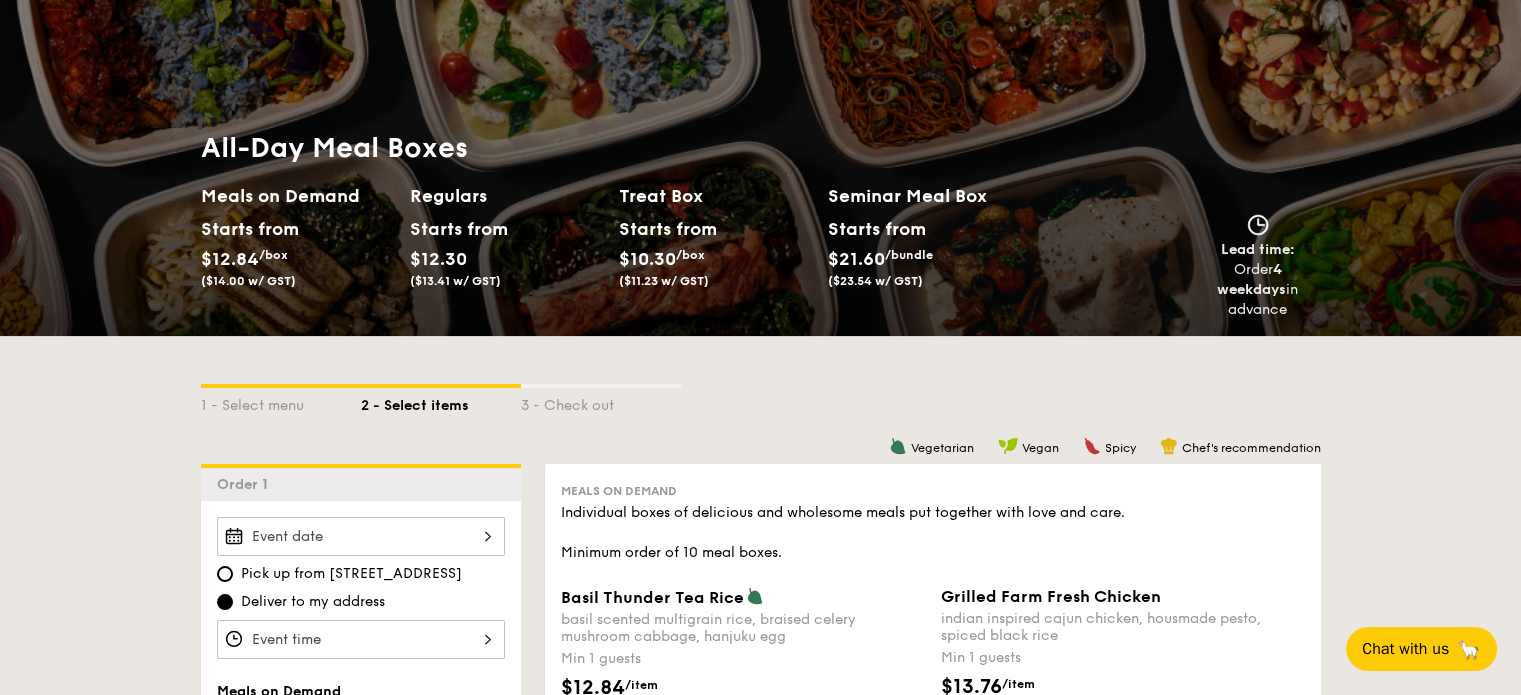 scroll, scrollTop: 0, scrollLeft: 0, axis: both 